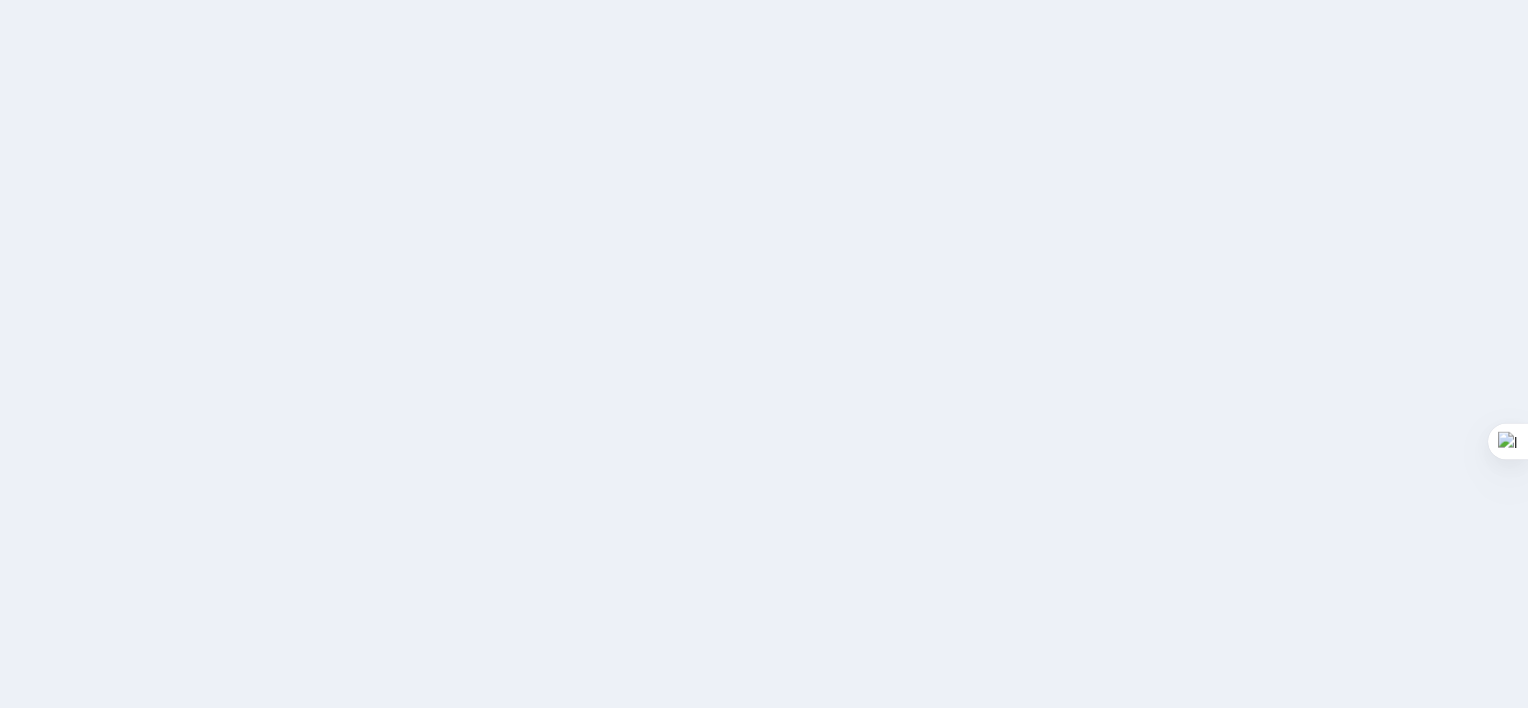 scroll, scrollTop: 0, scrollLeft: 0, axis: both 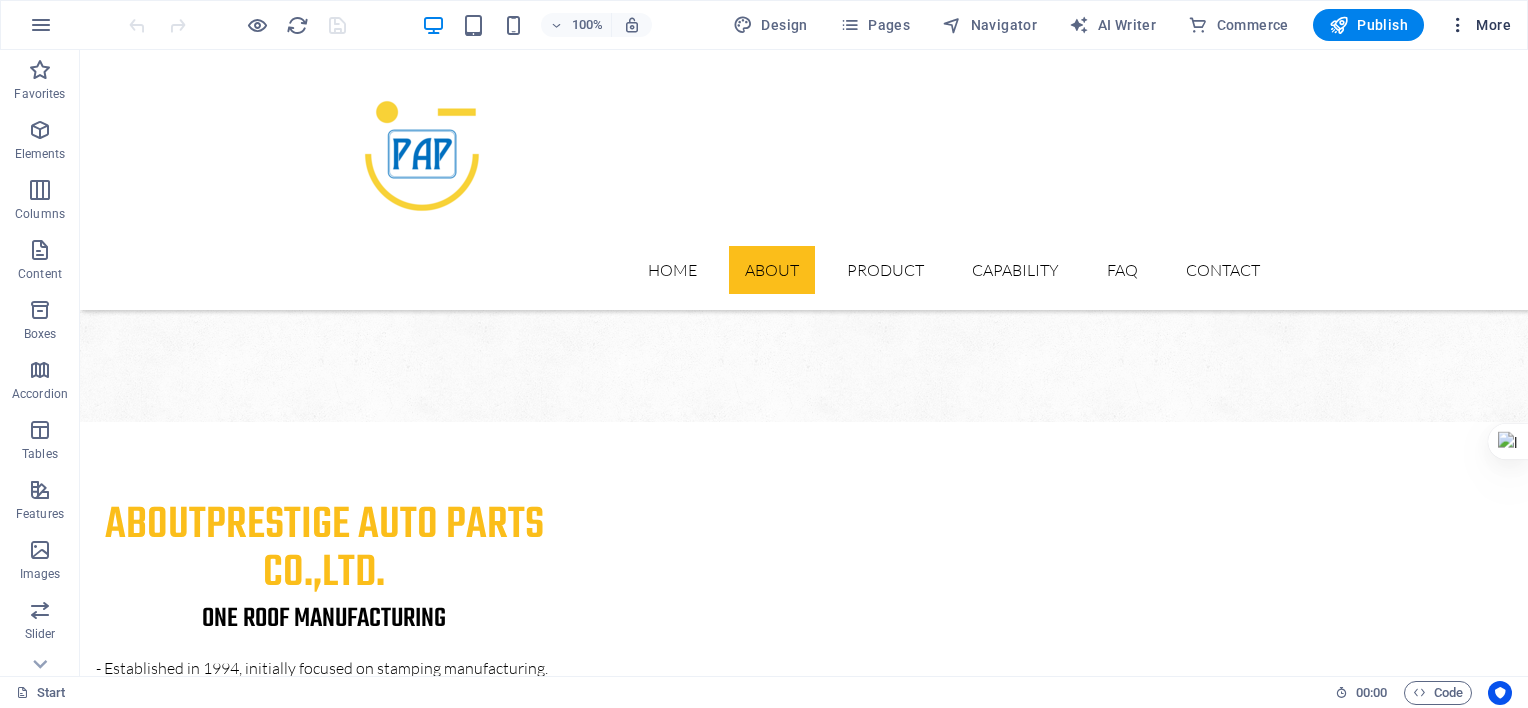 click on "More" at bounding box center [1479, 25] 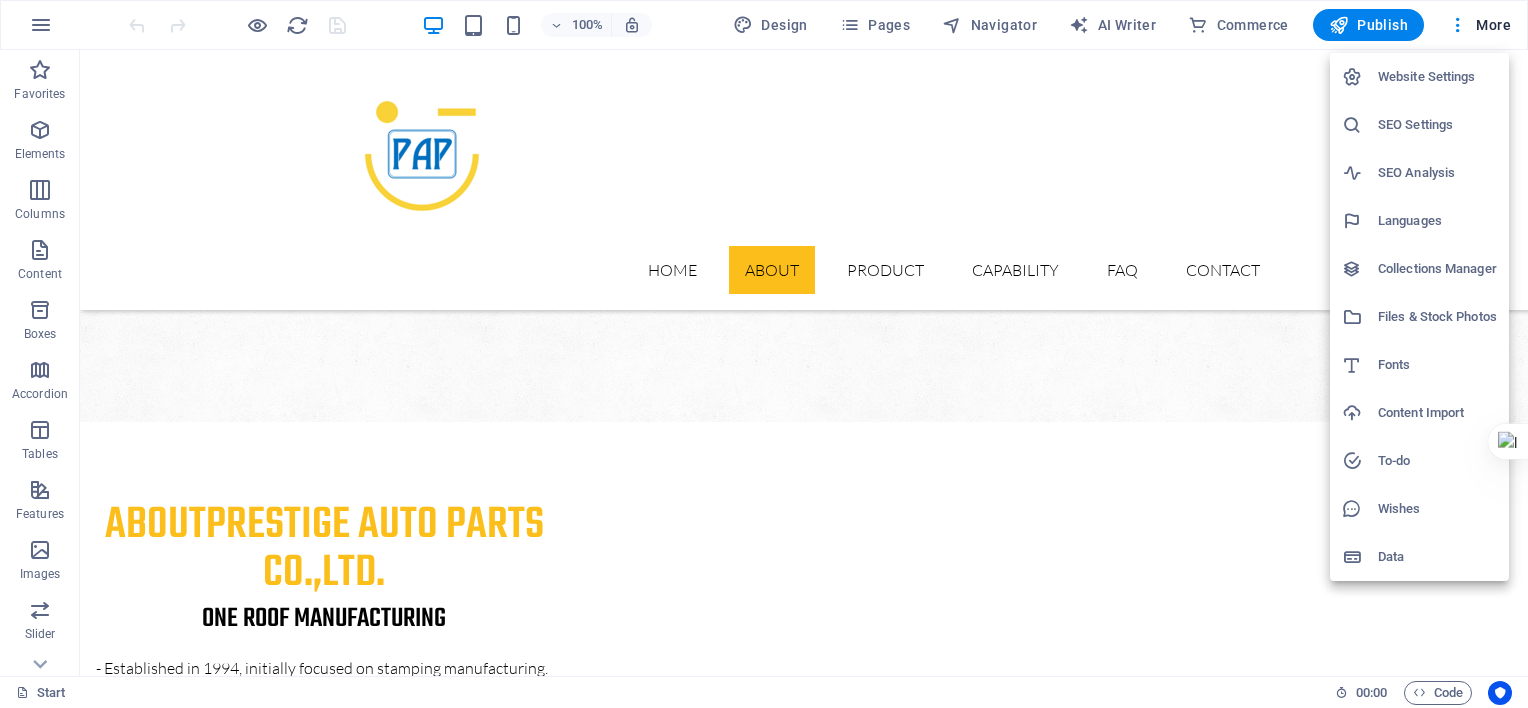 click on "Website Settings" at bounding box center [1437, 77] 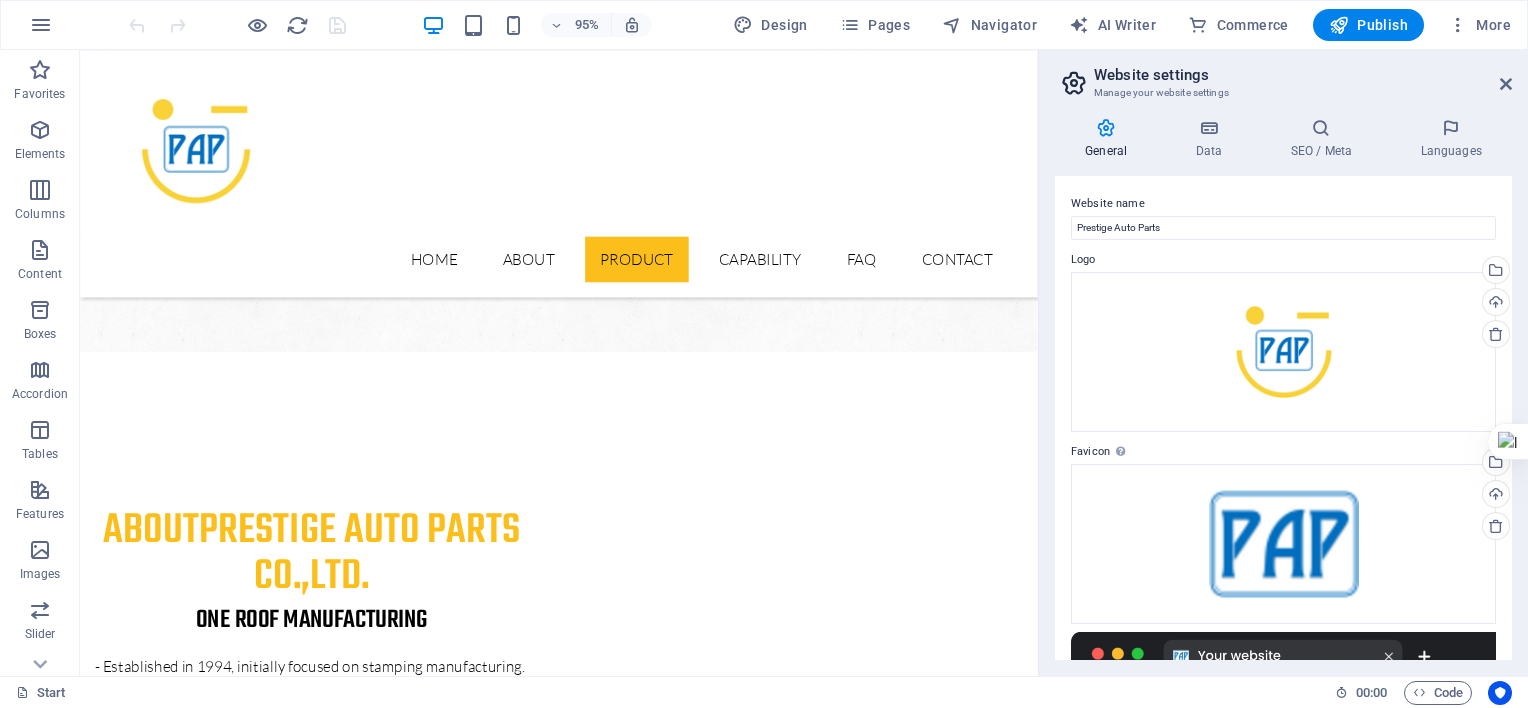 scroll, scrollTop: 1528, scrollLeft: 0, axis: vertical 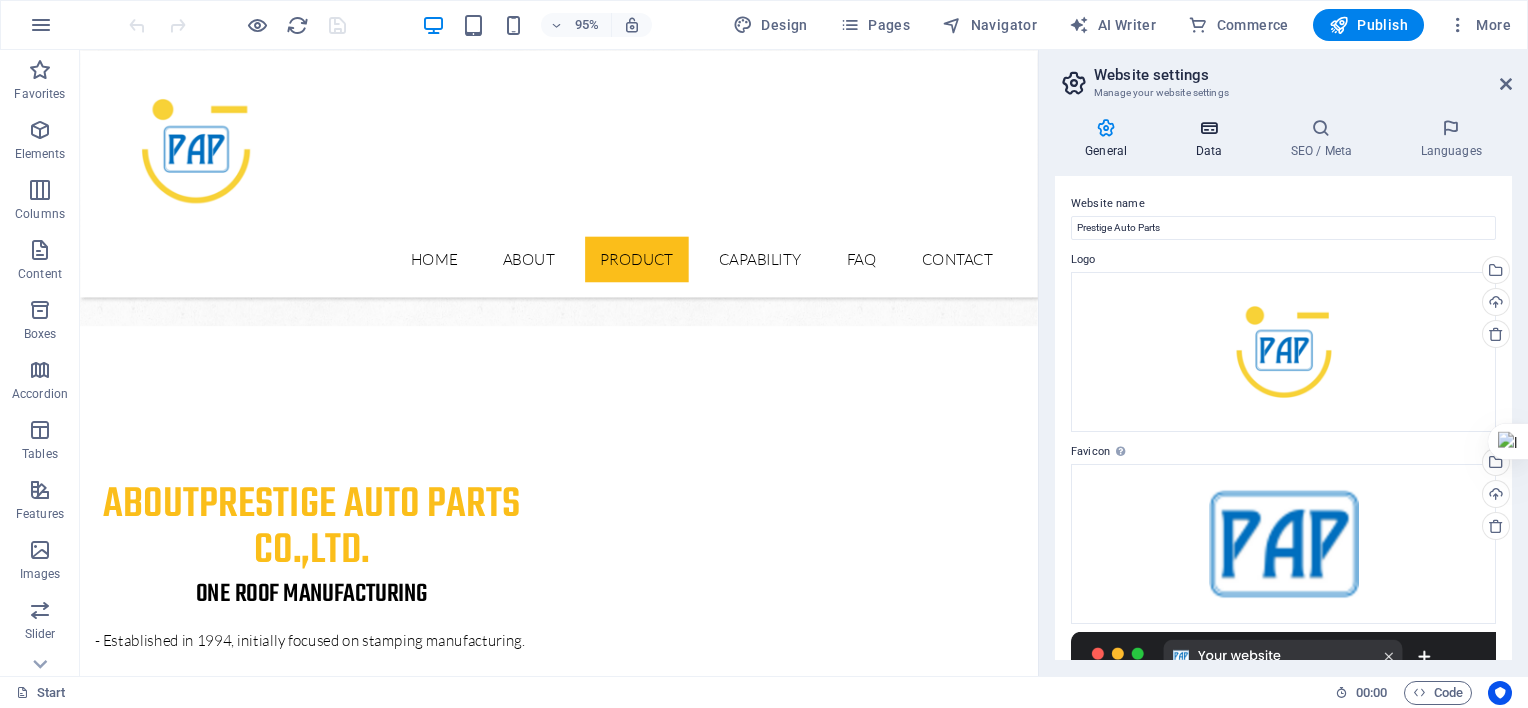 click on "Data" at bounding box center (1212, 139) 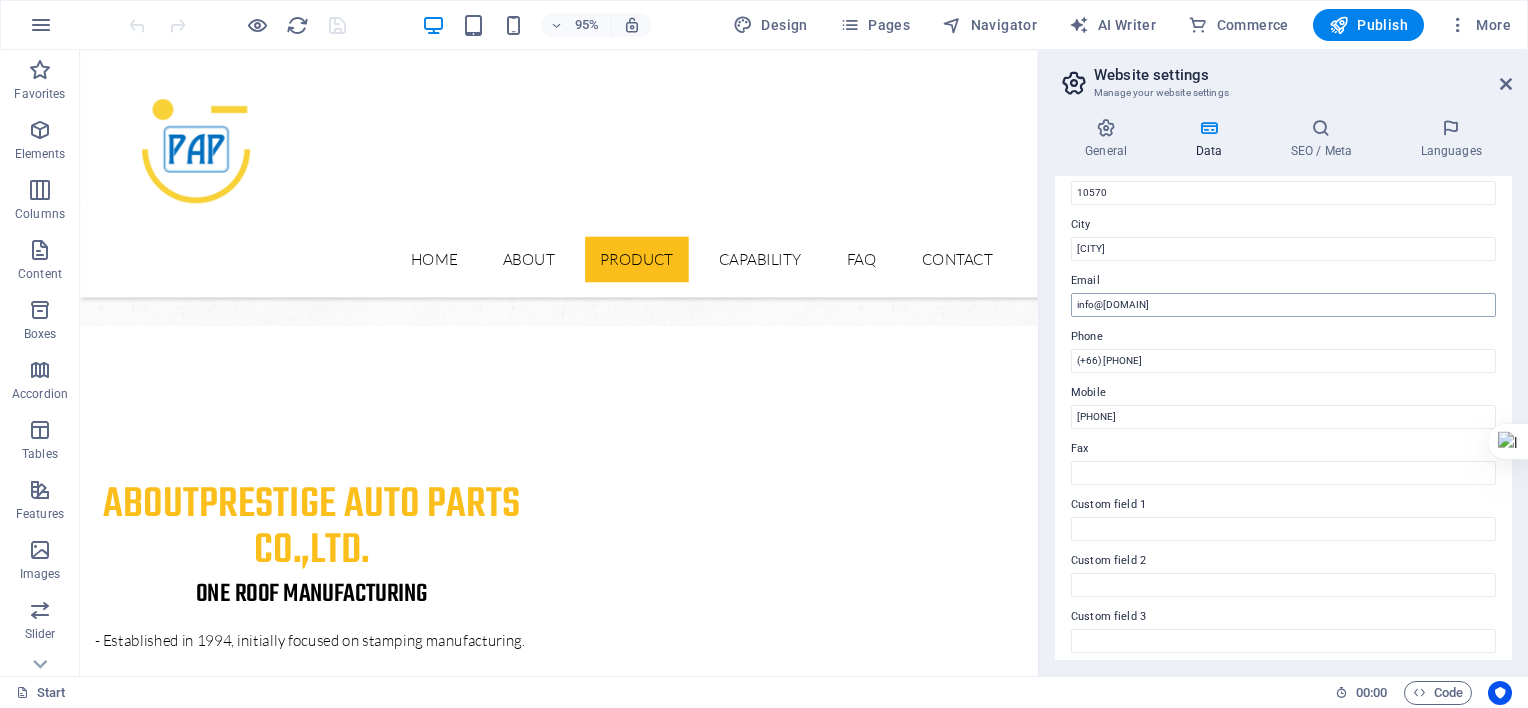 scroll, scrollTop: 476, scrollLeft: 0, axis: vertical 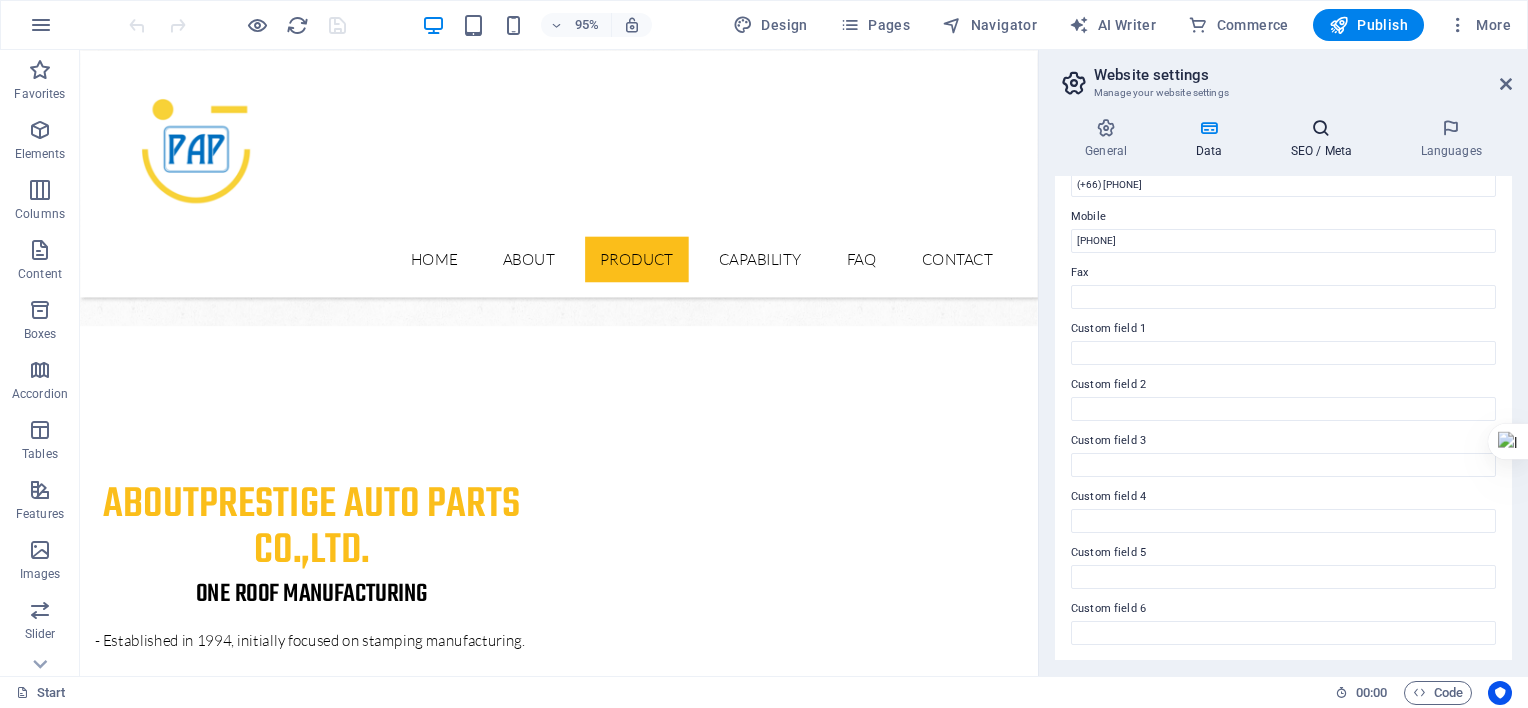 click at bounding box center [1321, 128] 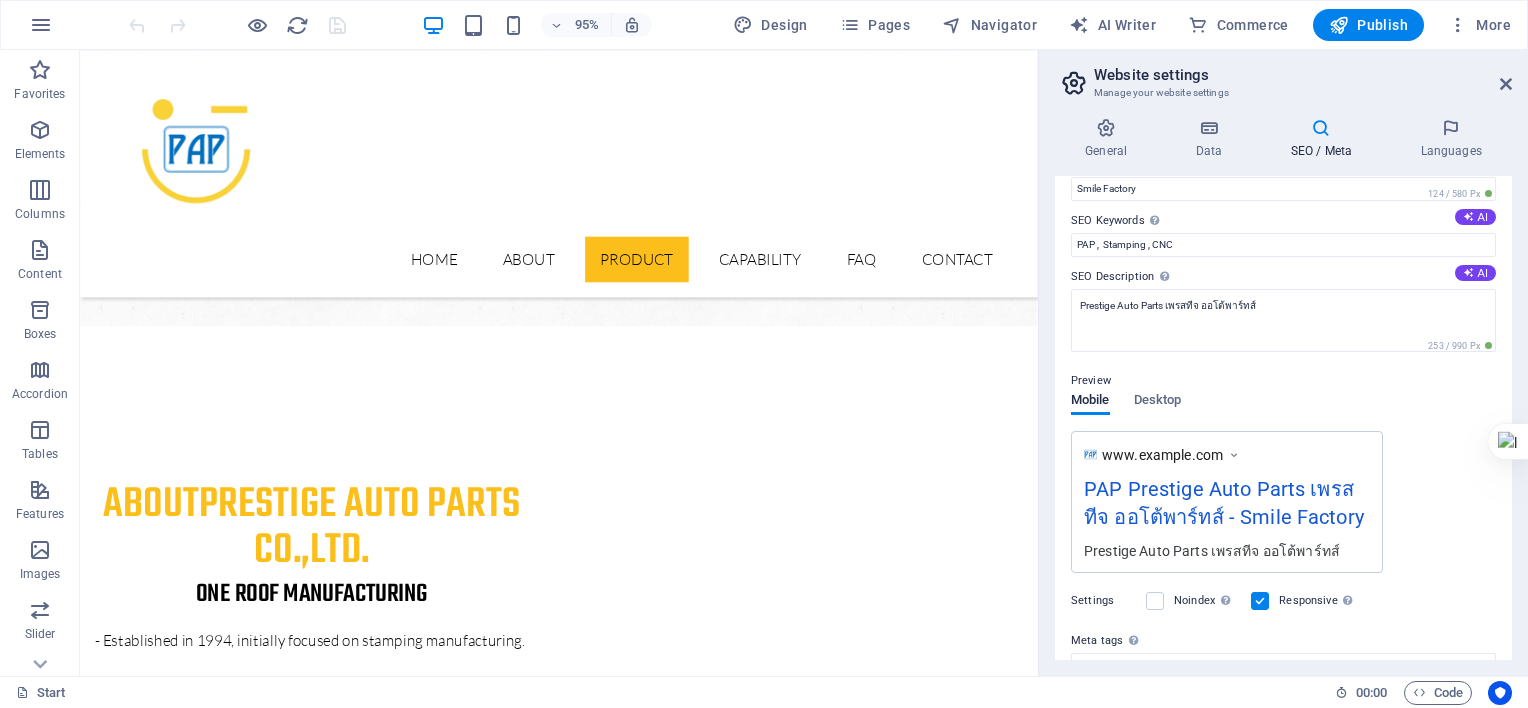 scroll, scrollTop: 0, scrollLeft: 0, axis: both 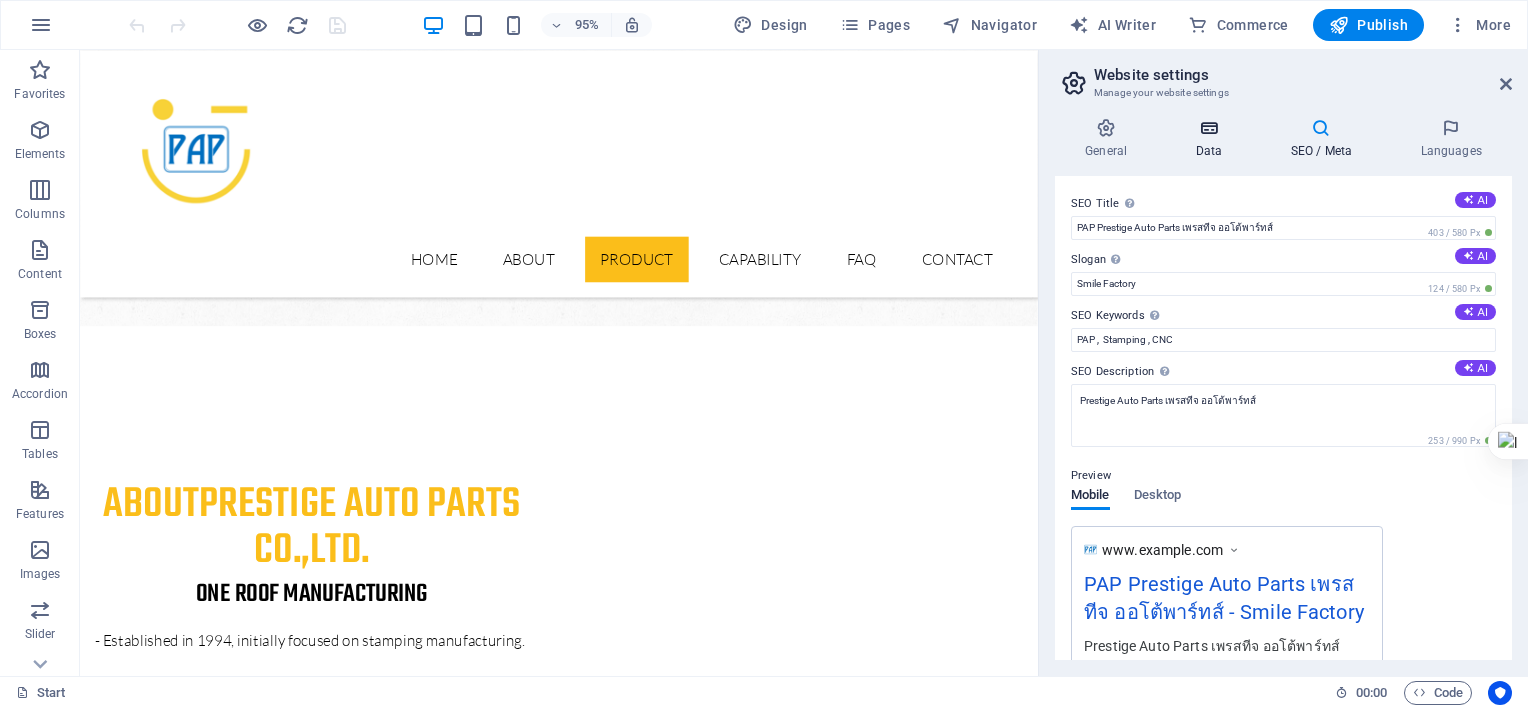 click at bounding box center (1208, 128) 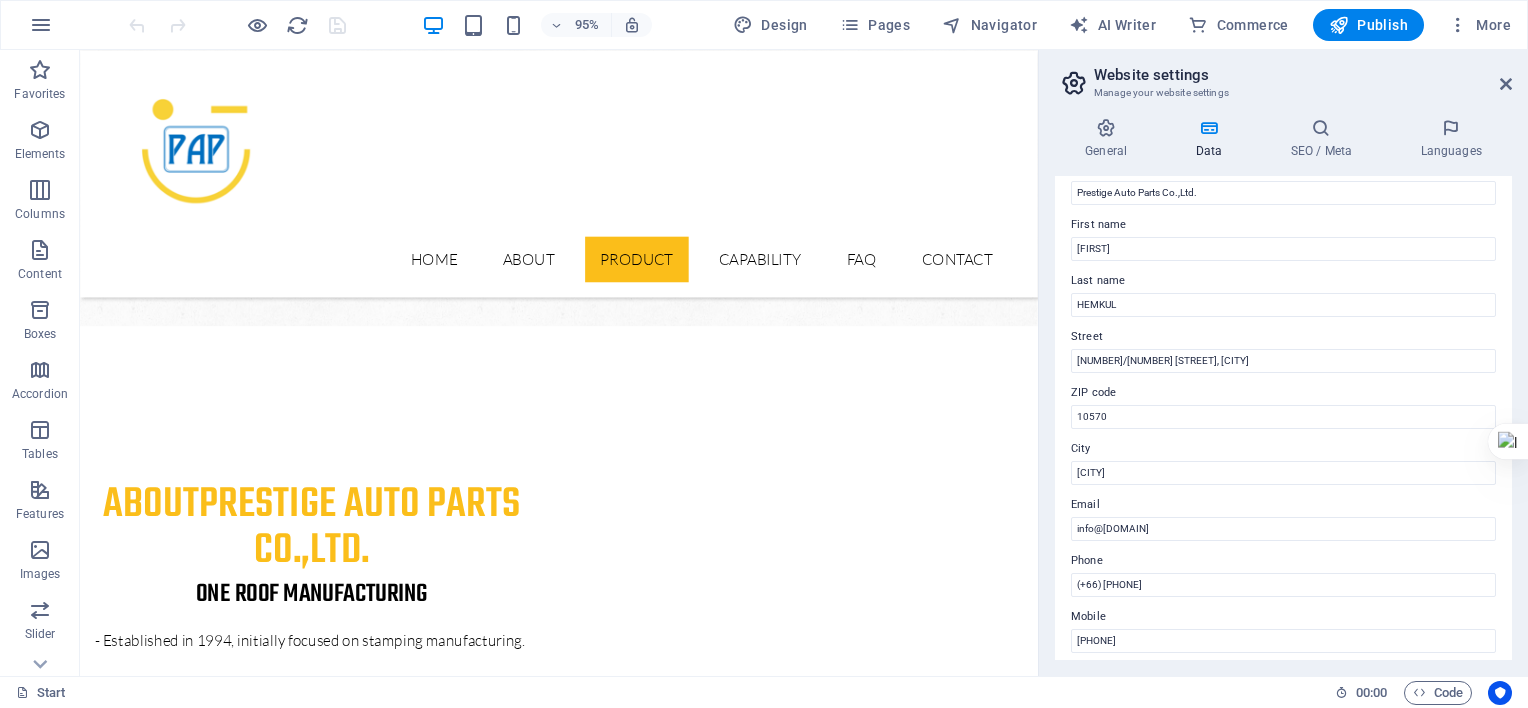 scroll, scrollTop: 0, scrollLeft: 0, axis: both 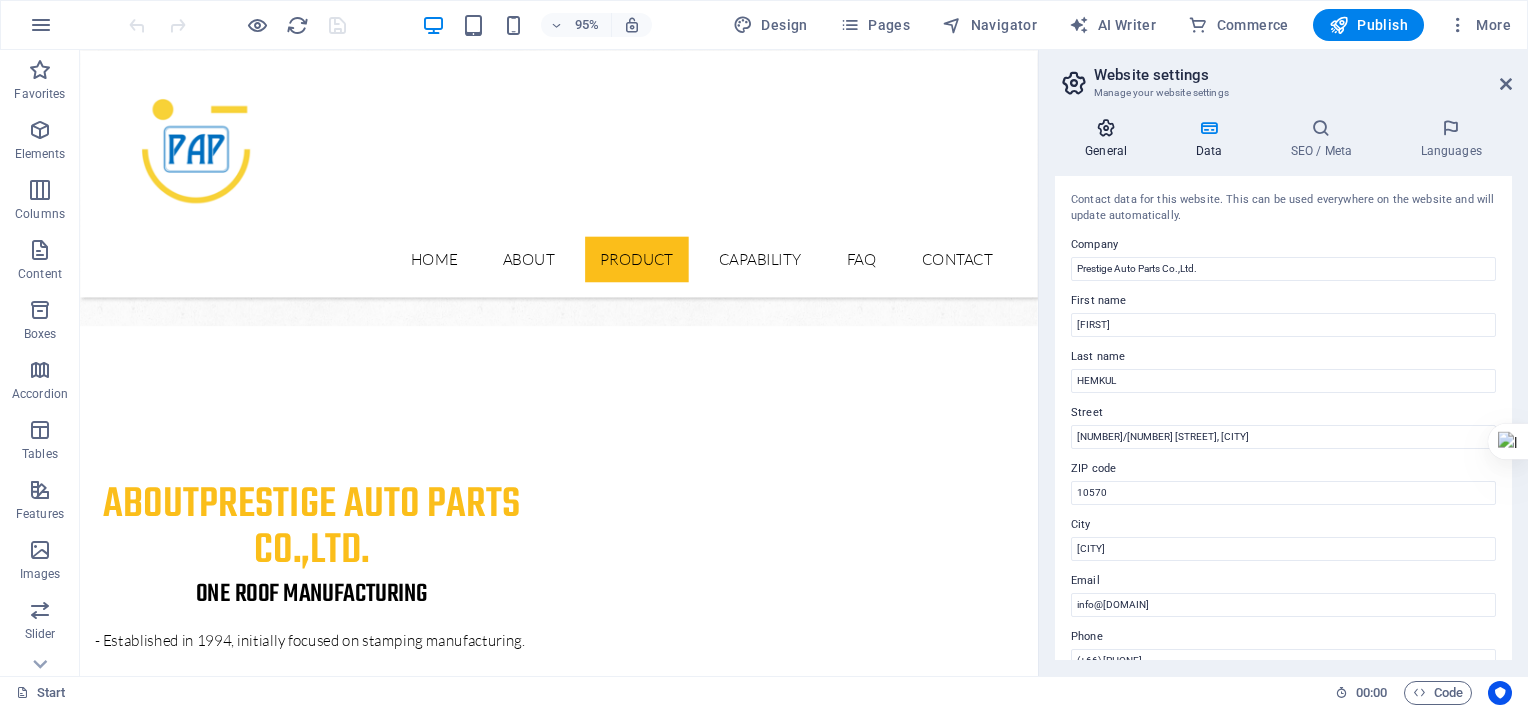 click at bounding box center (1106, 128) 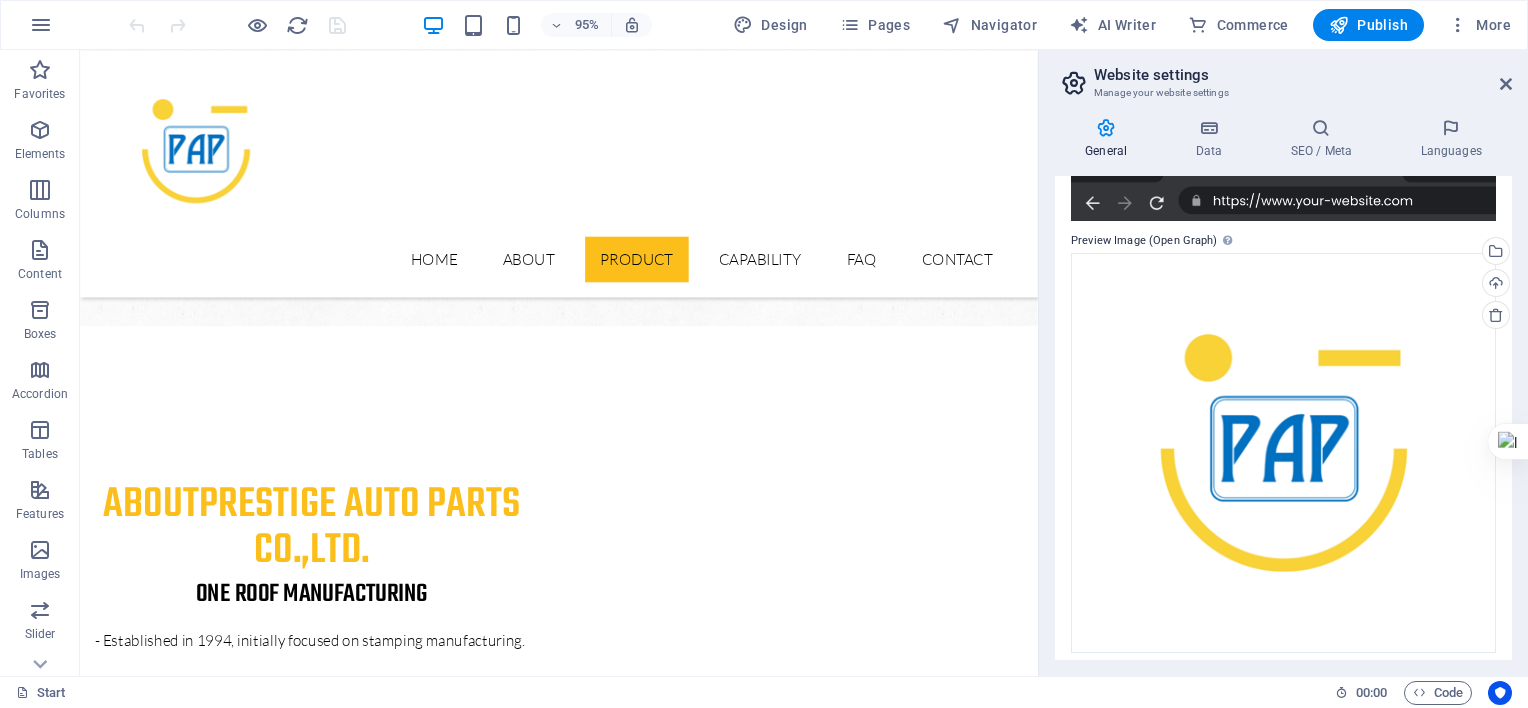 scroll, scrollTop: 499, scrollLeft: 0, axis: vertical 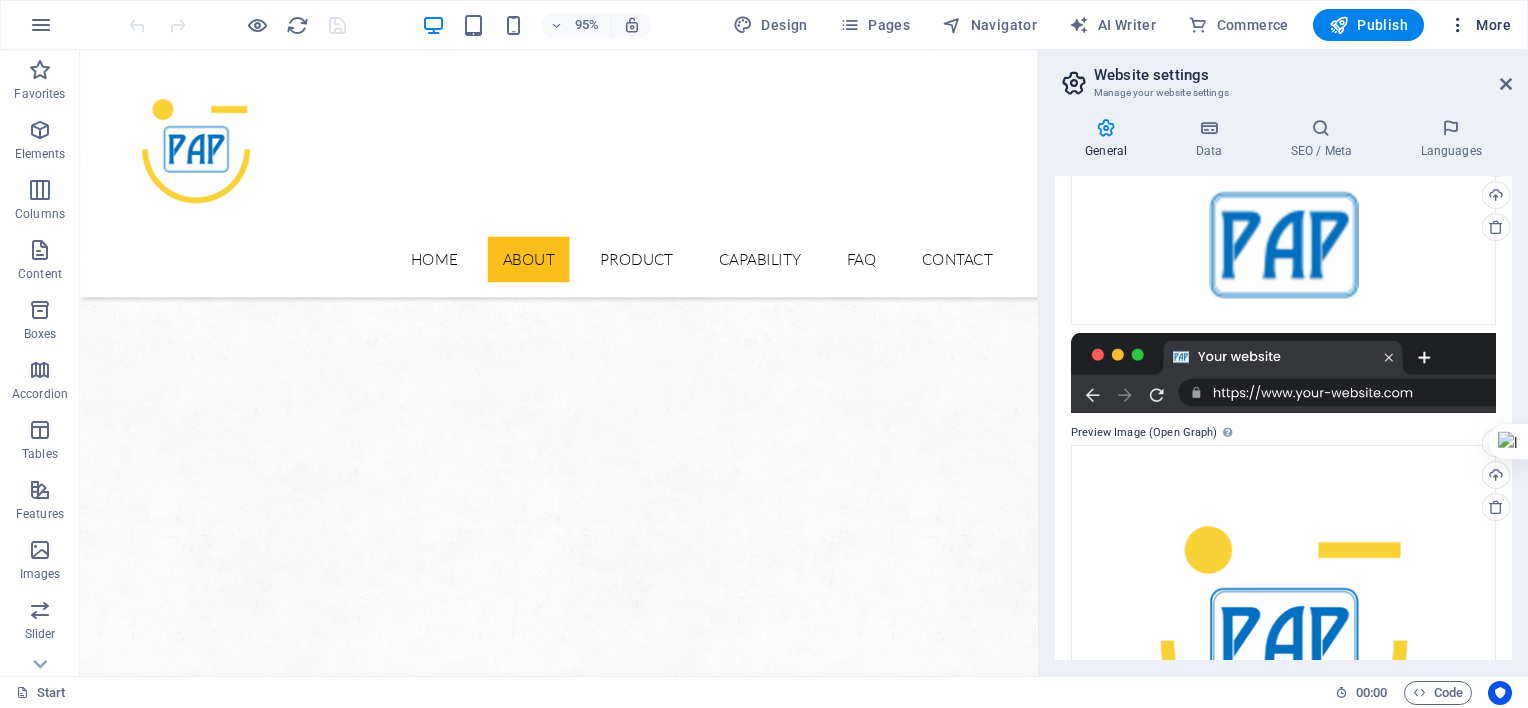 click at bounding box center [1458, 25] 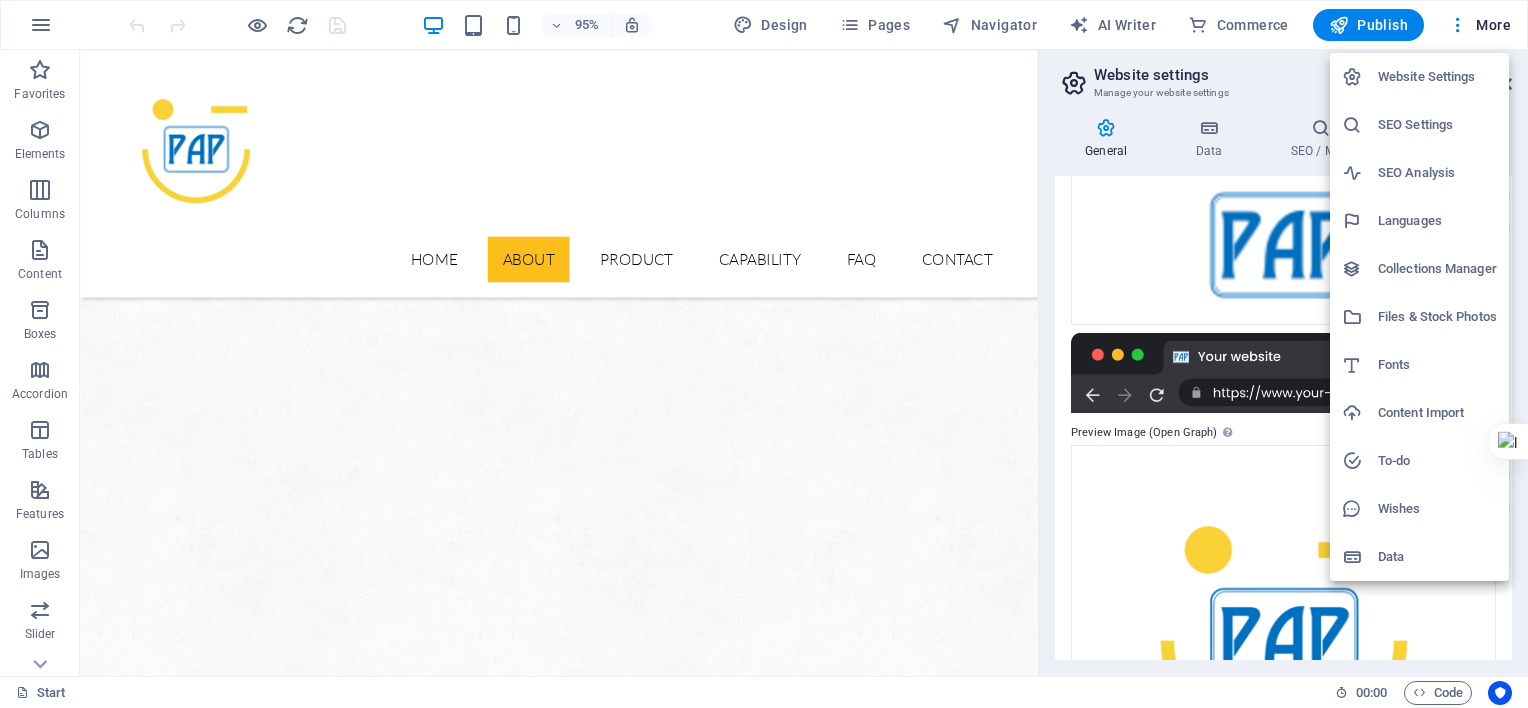 click on "Data" at bounding box center (1437, 557) 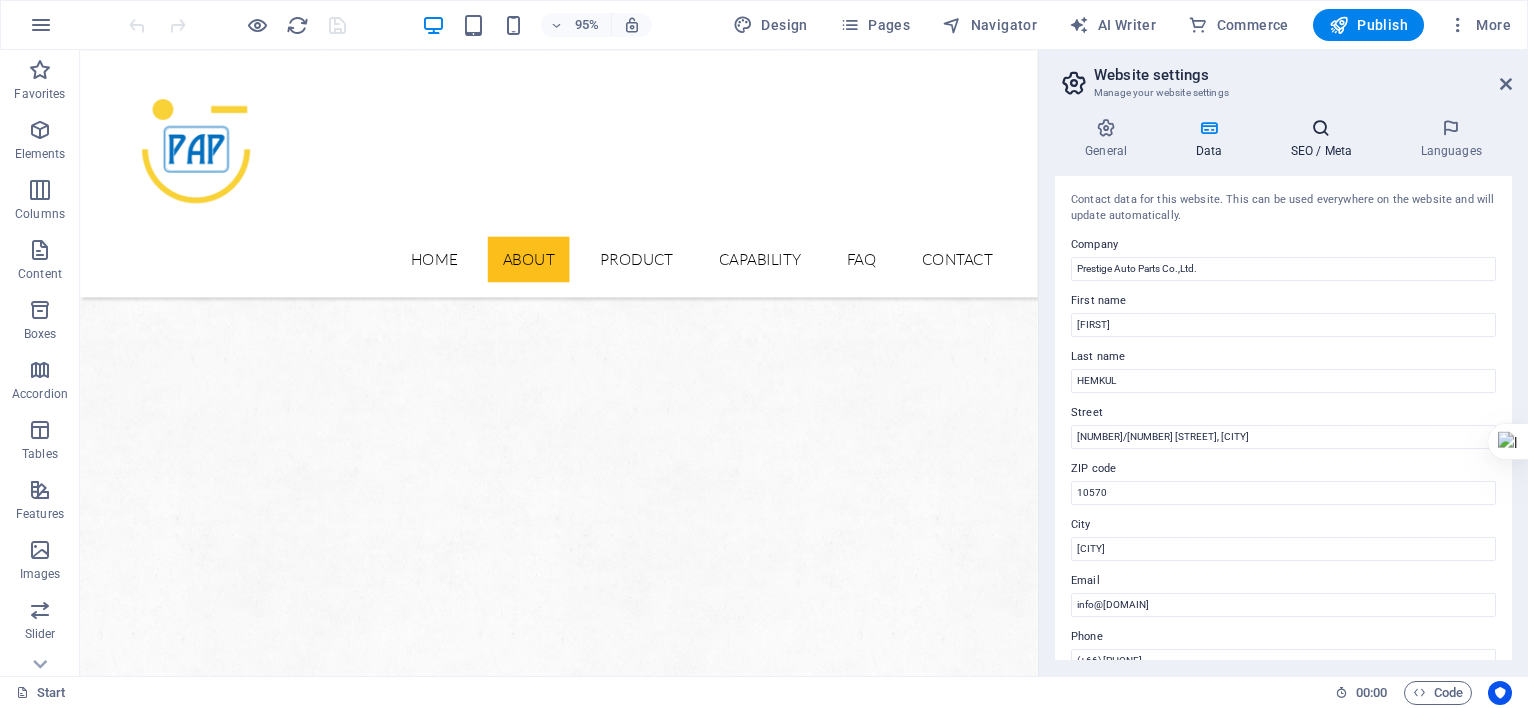 click at bounding box center [1321, 128] 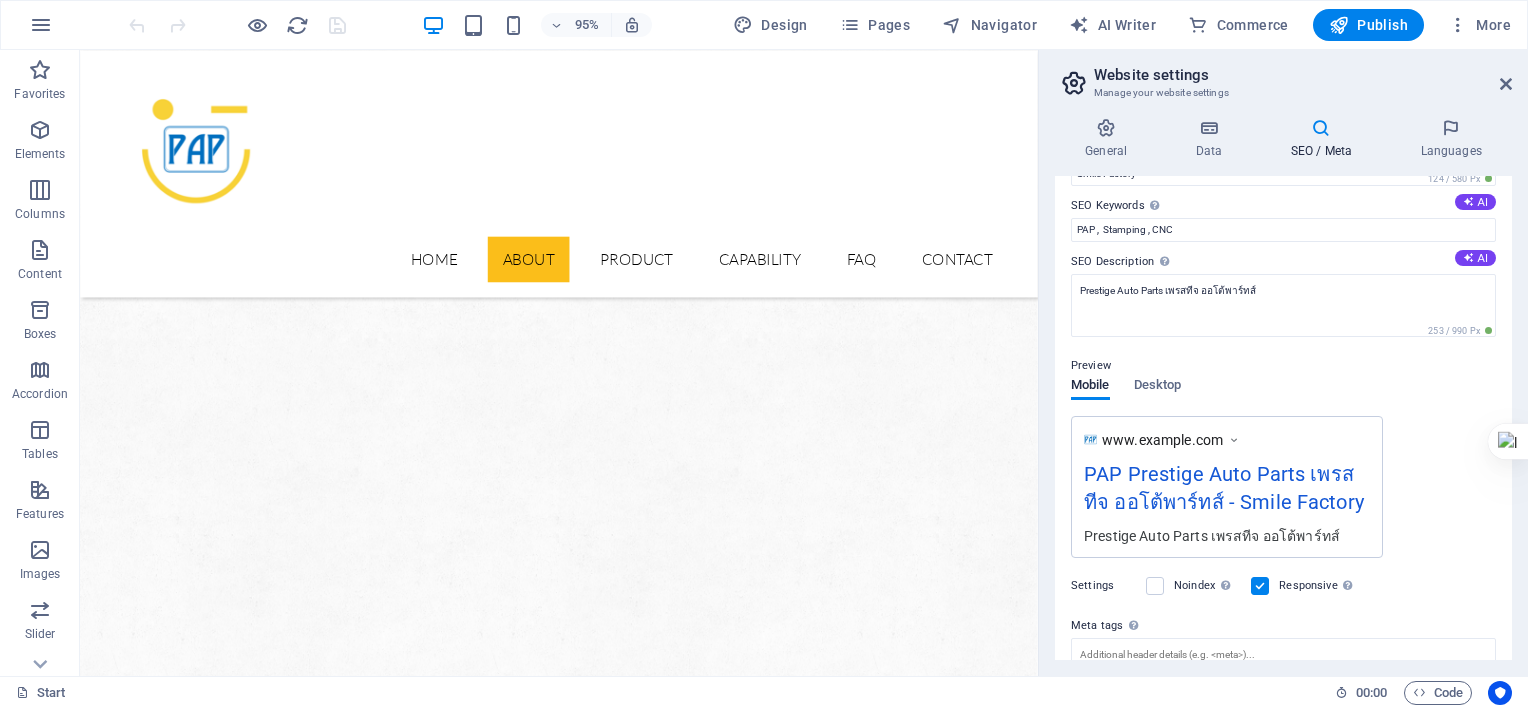 scroll, scrollTop: 0, scrollLeft: 0, axis: both 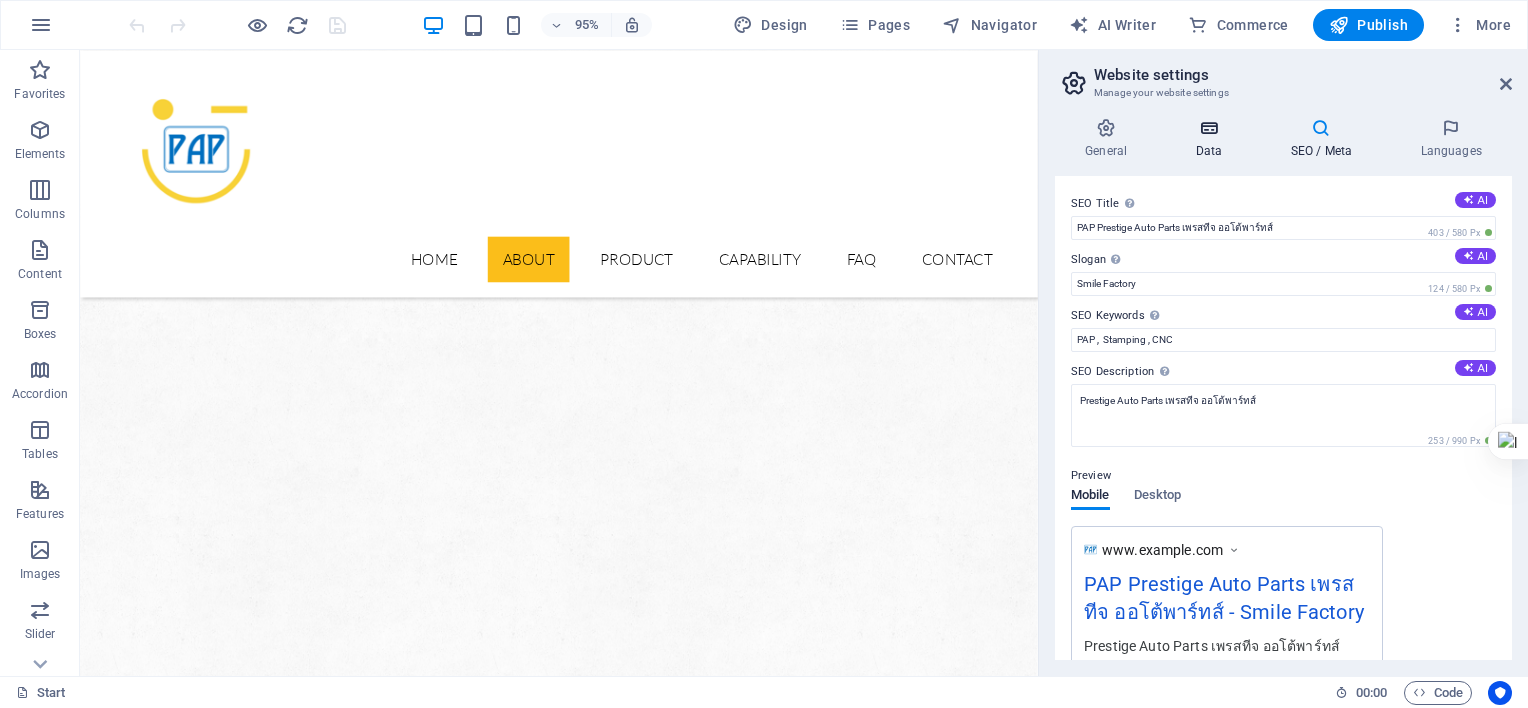 click at bounding box center (1208, 128) 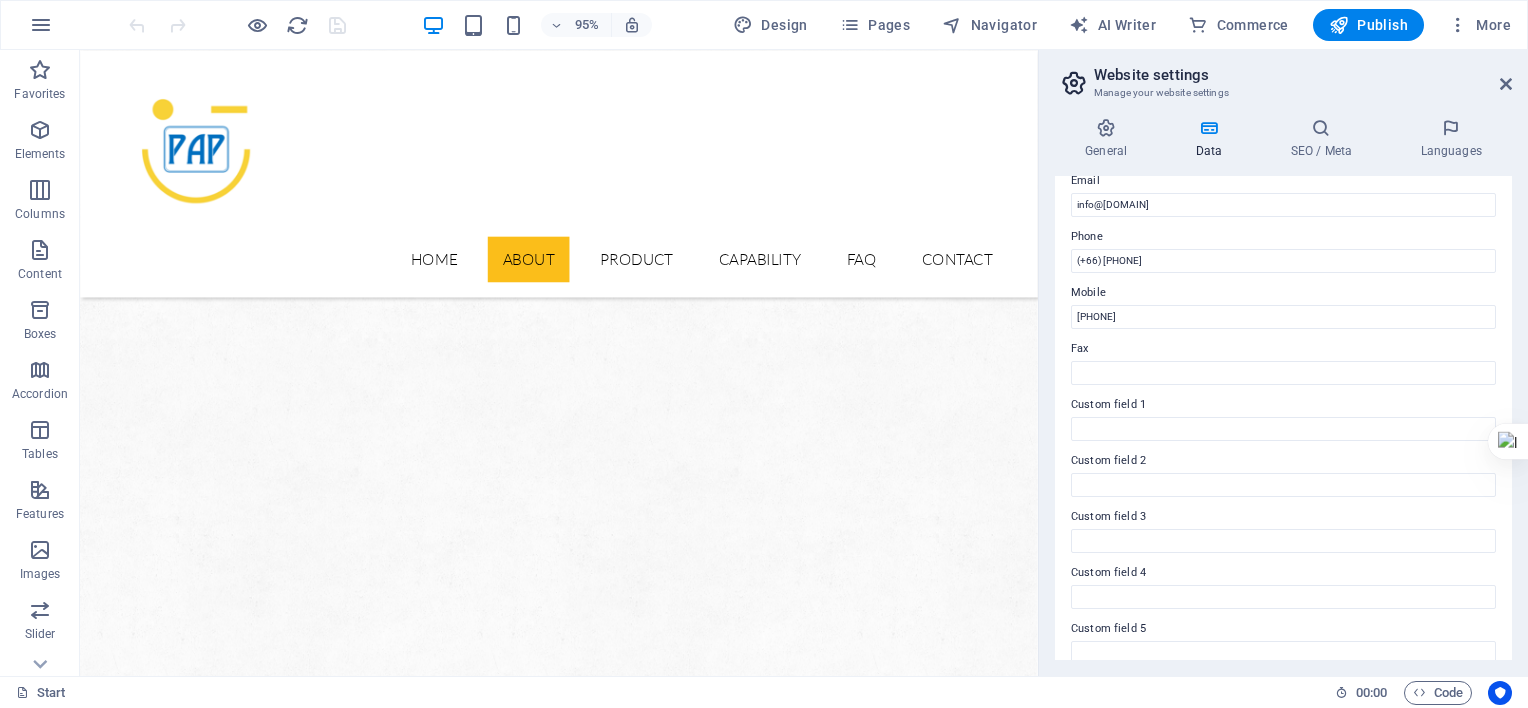 scroll, scrollTop: 476, scrollLeft: 0, axis: vertical 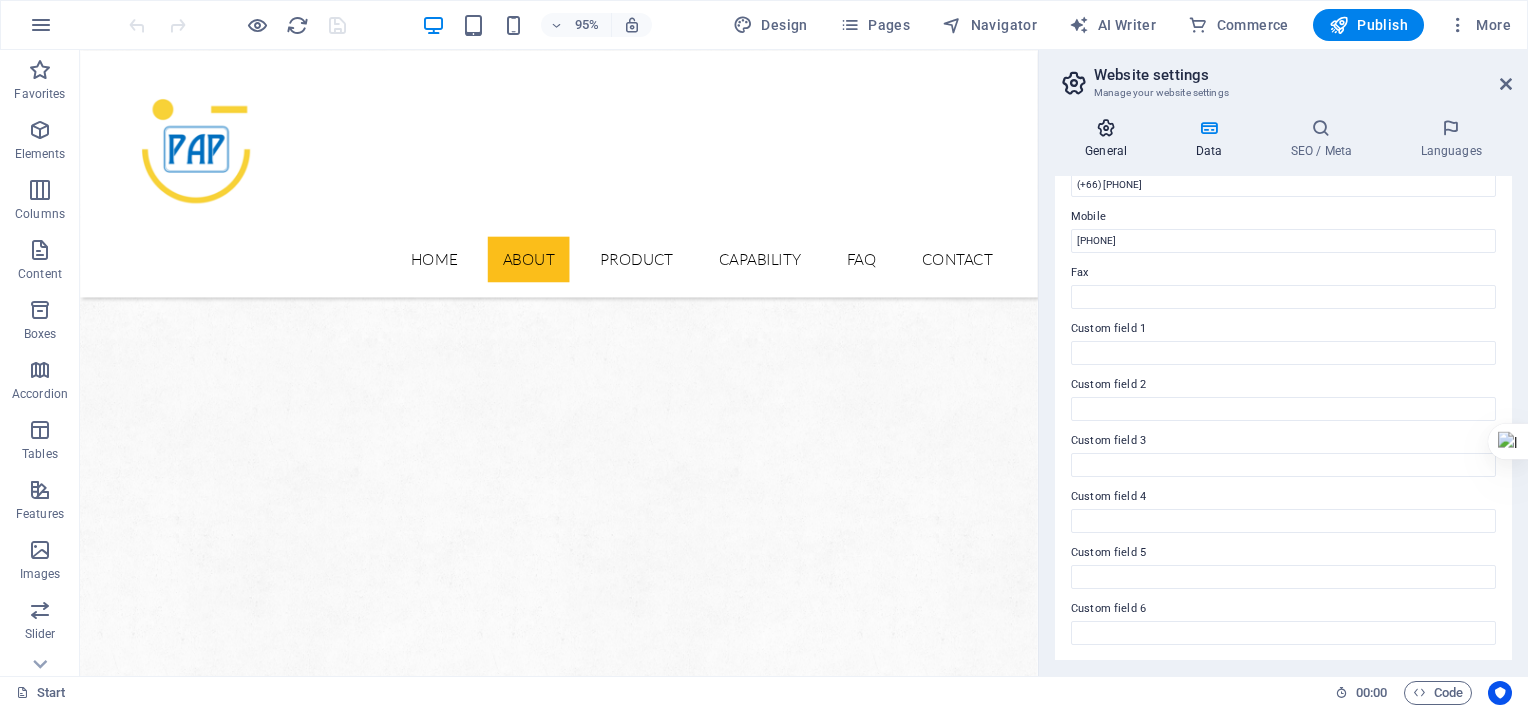 click on "General" at bounding box center [1110, 139] 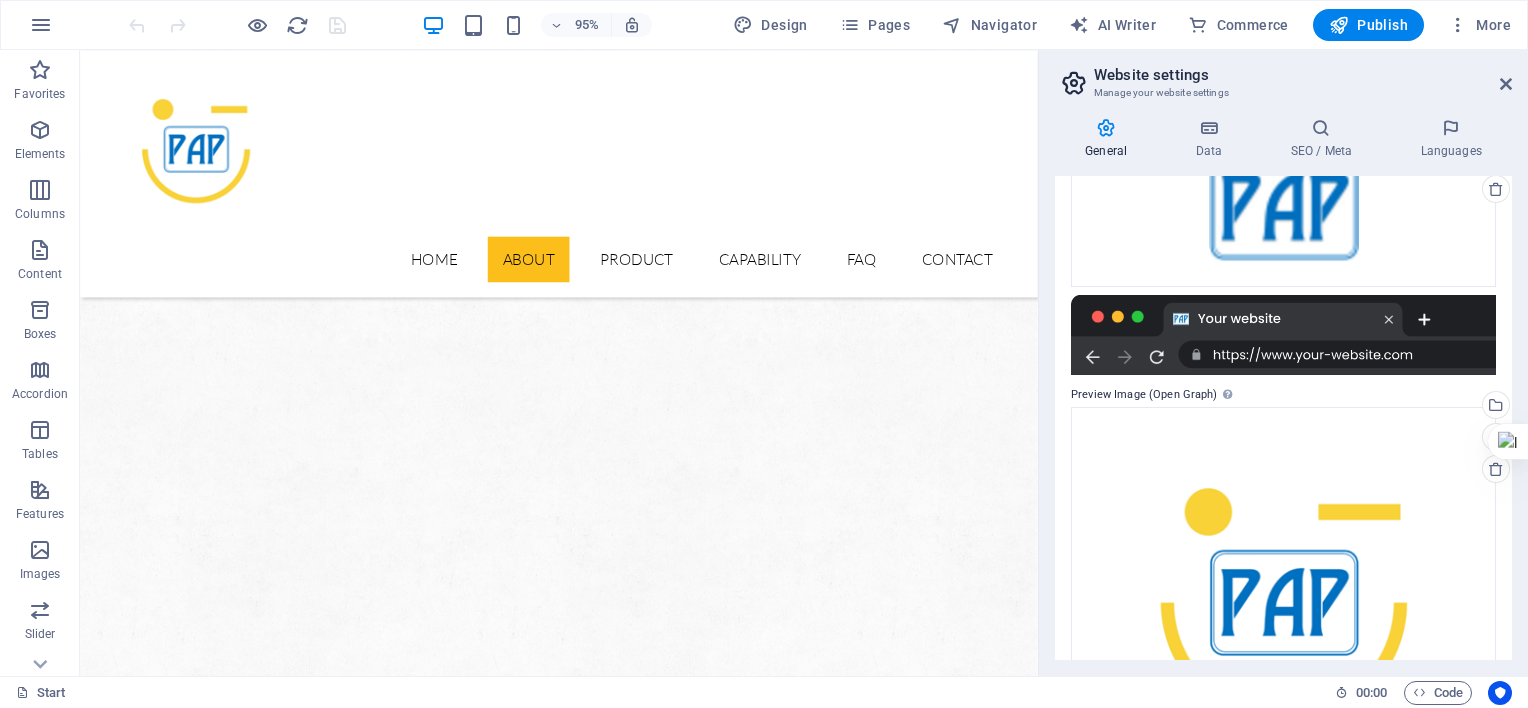 scroll, scrollTop: 0, scrollLeft: 0, axis: both 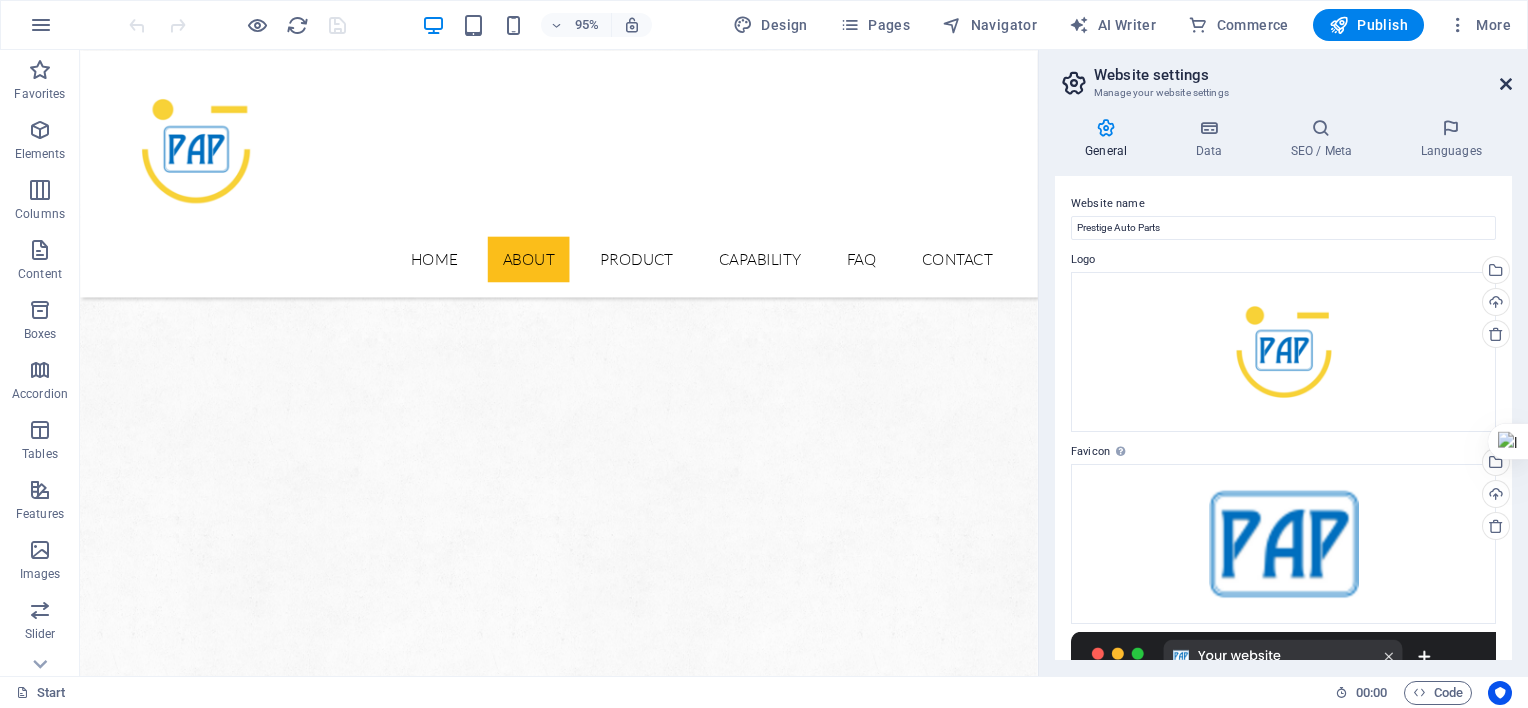 click at bounding box center [1506, 84] 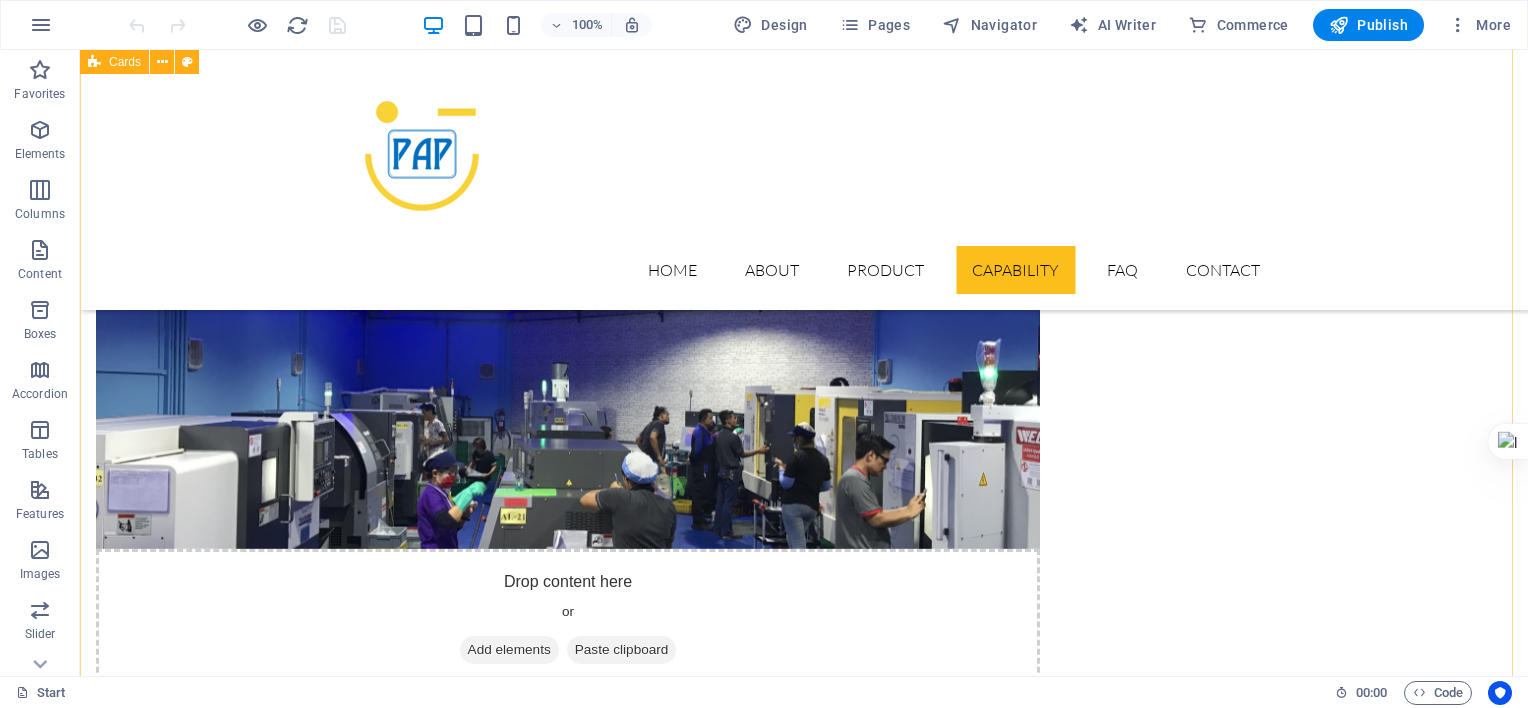 scroll, scrollTop: 9128, scrollLeft: 0, axis: vertical 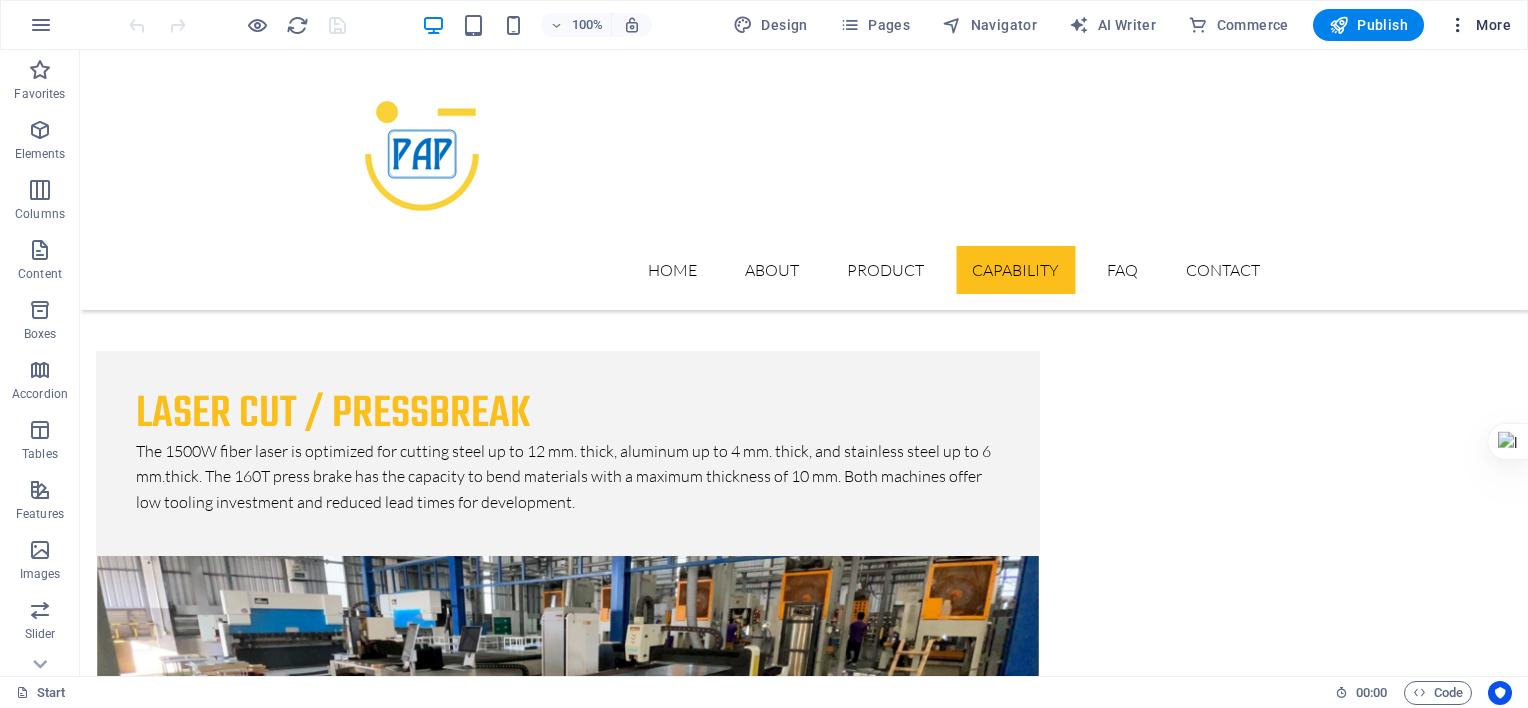 click on "More" at bounding box center [1479, 25] 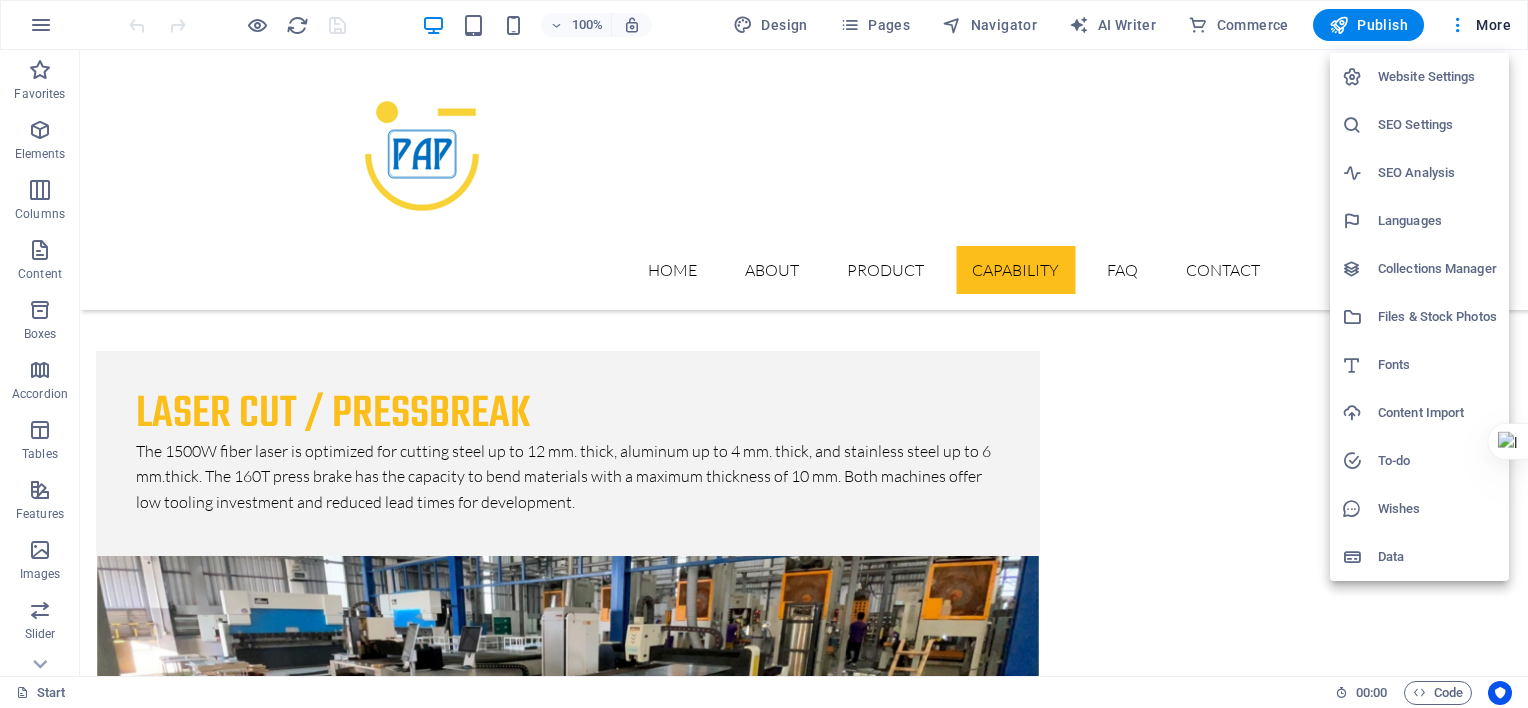 click on "Website Settings" at bounding box center [1437, 77] 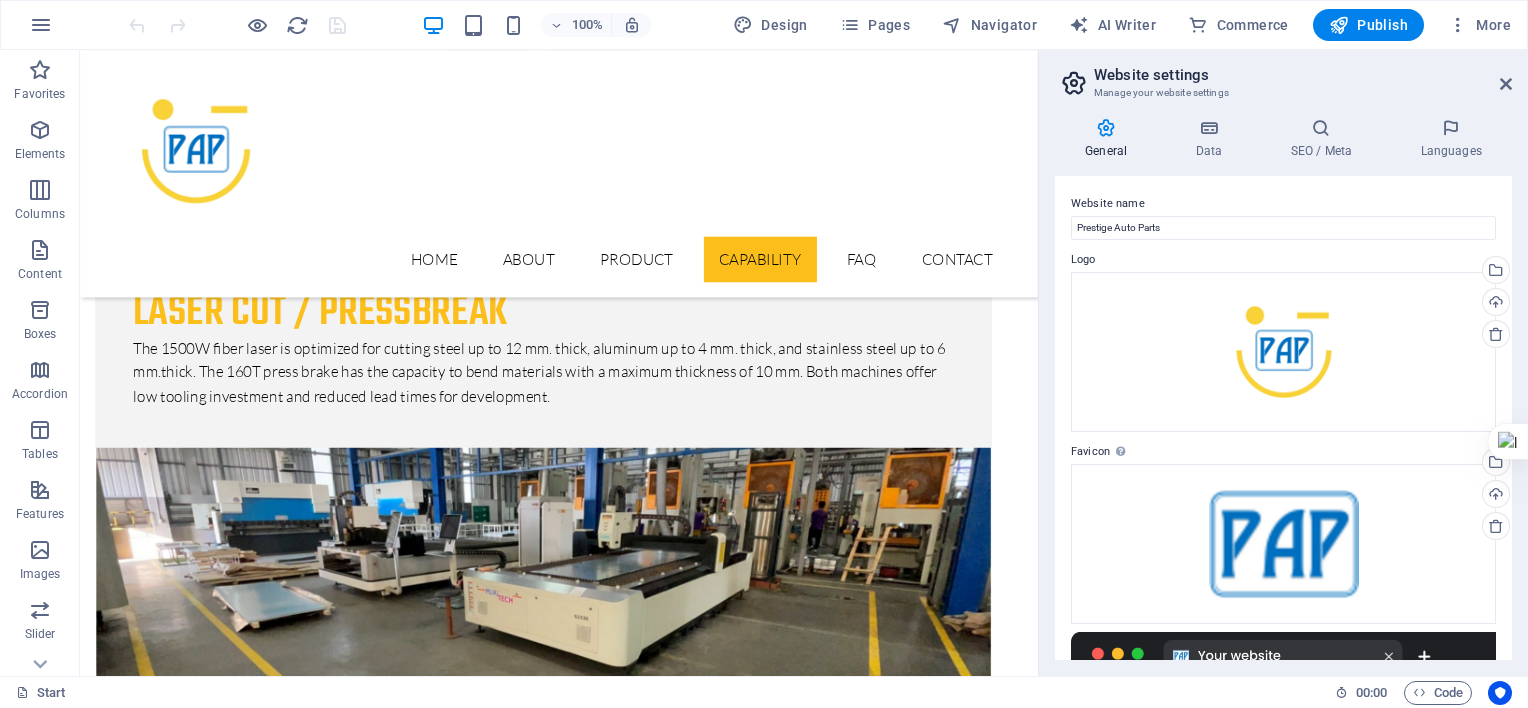 scroll, scrollTop: 9178, scrollLeft: 0, axis: vertical 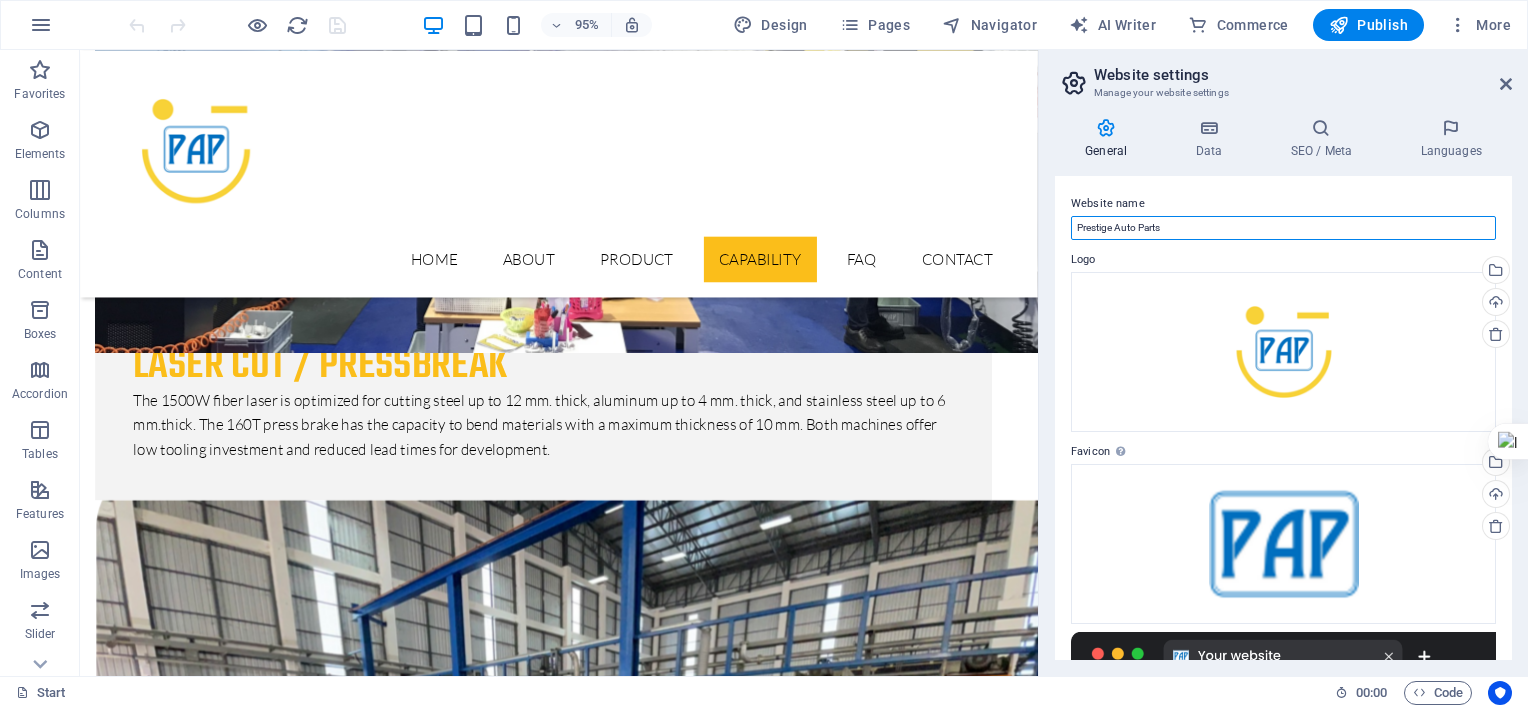 click on "Prestige Auto Parts" at bounding box center [1283, 228] 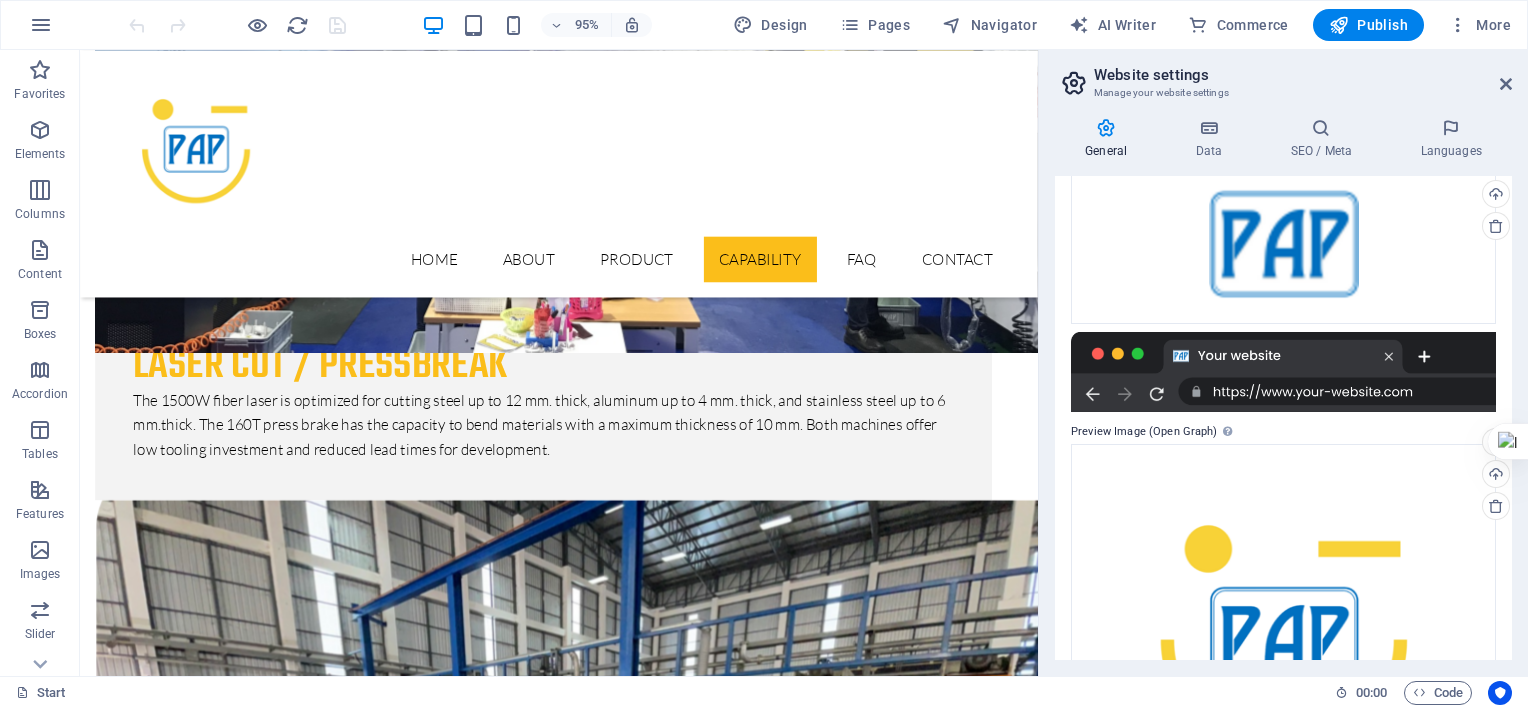scroll, scrollTop: 0, scrollLeft: 0, axis: both 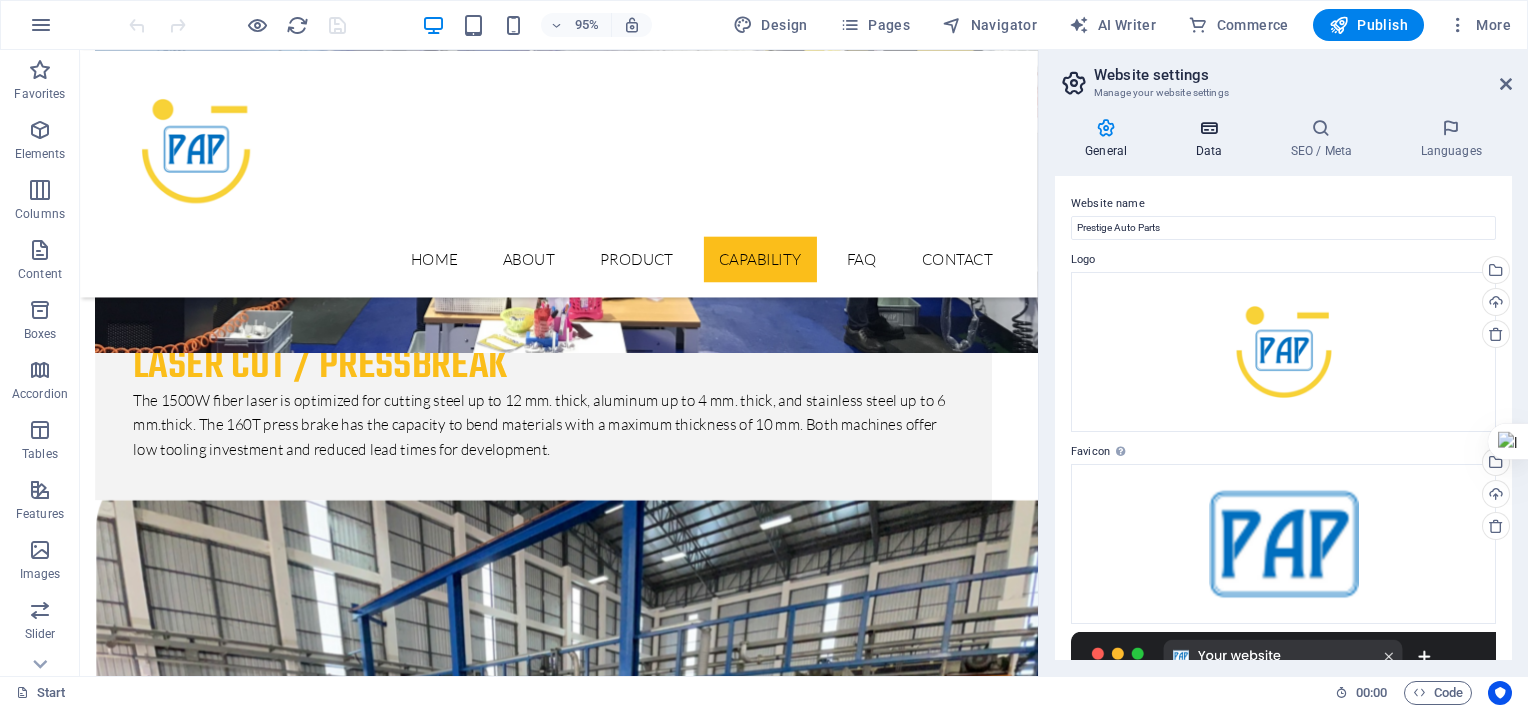click at bounding box center [1208, 128] 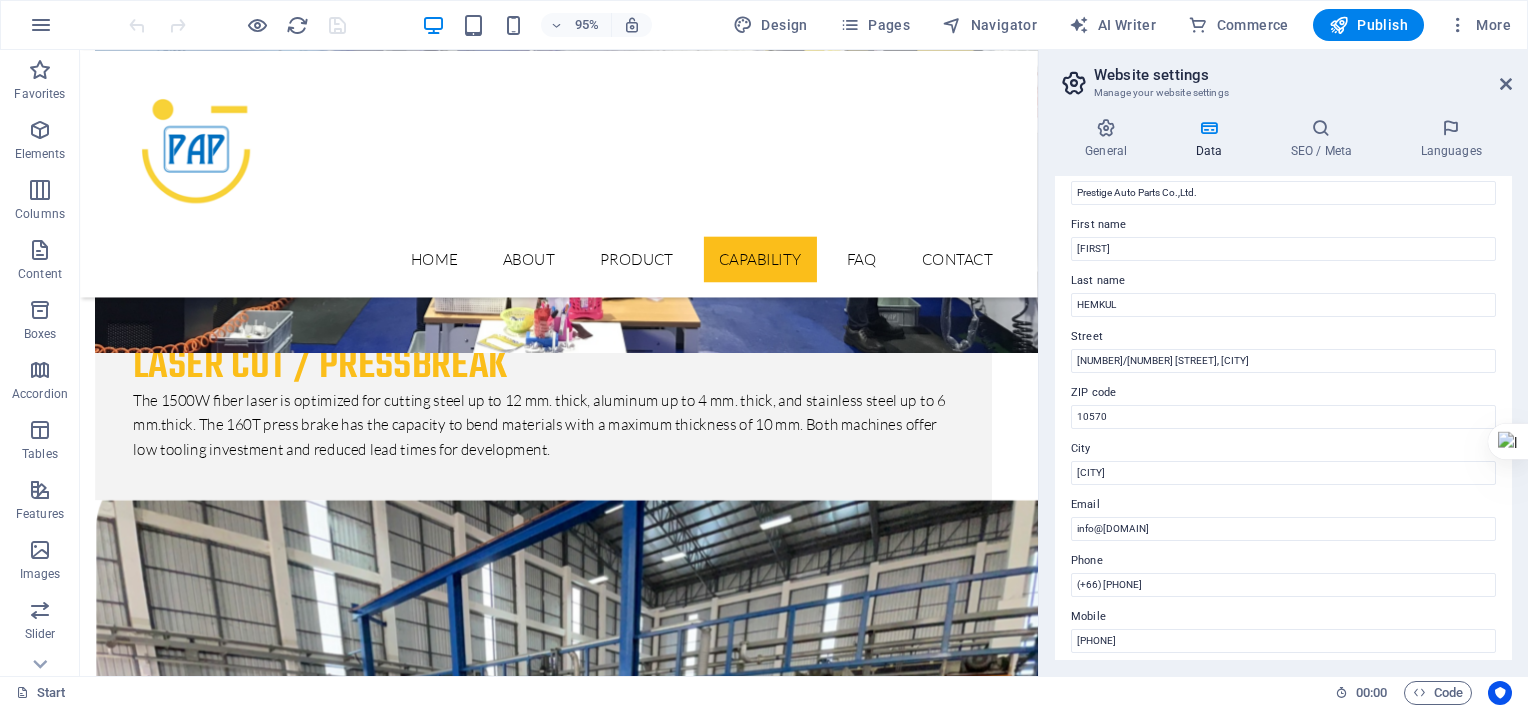 scroll, scrollTop: 0, scrollLeft: 0, axis: both 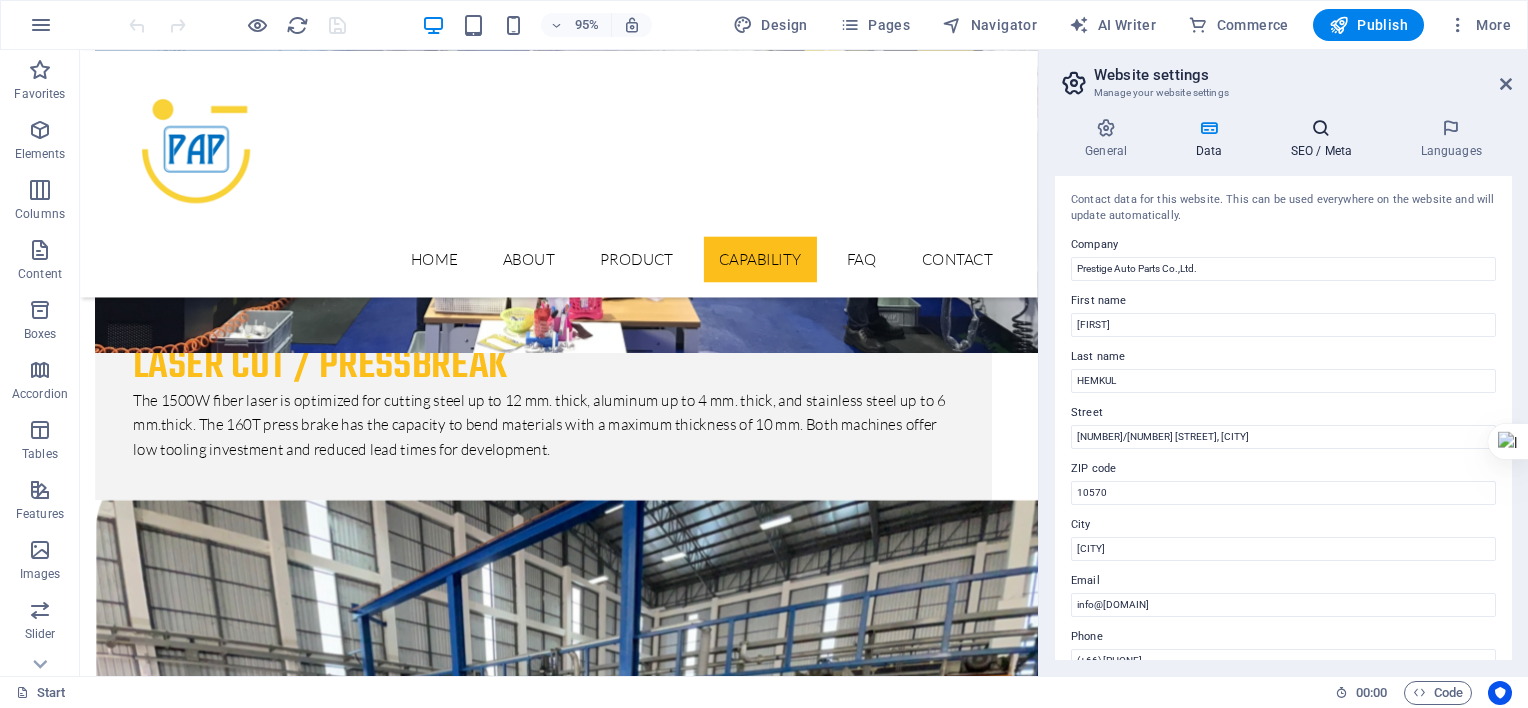 click on "SEO / Meta" at bounding box center [1325, 139] 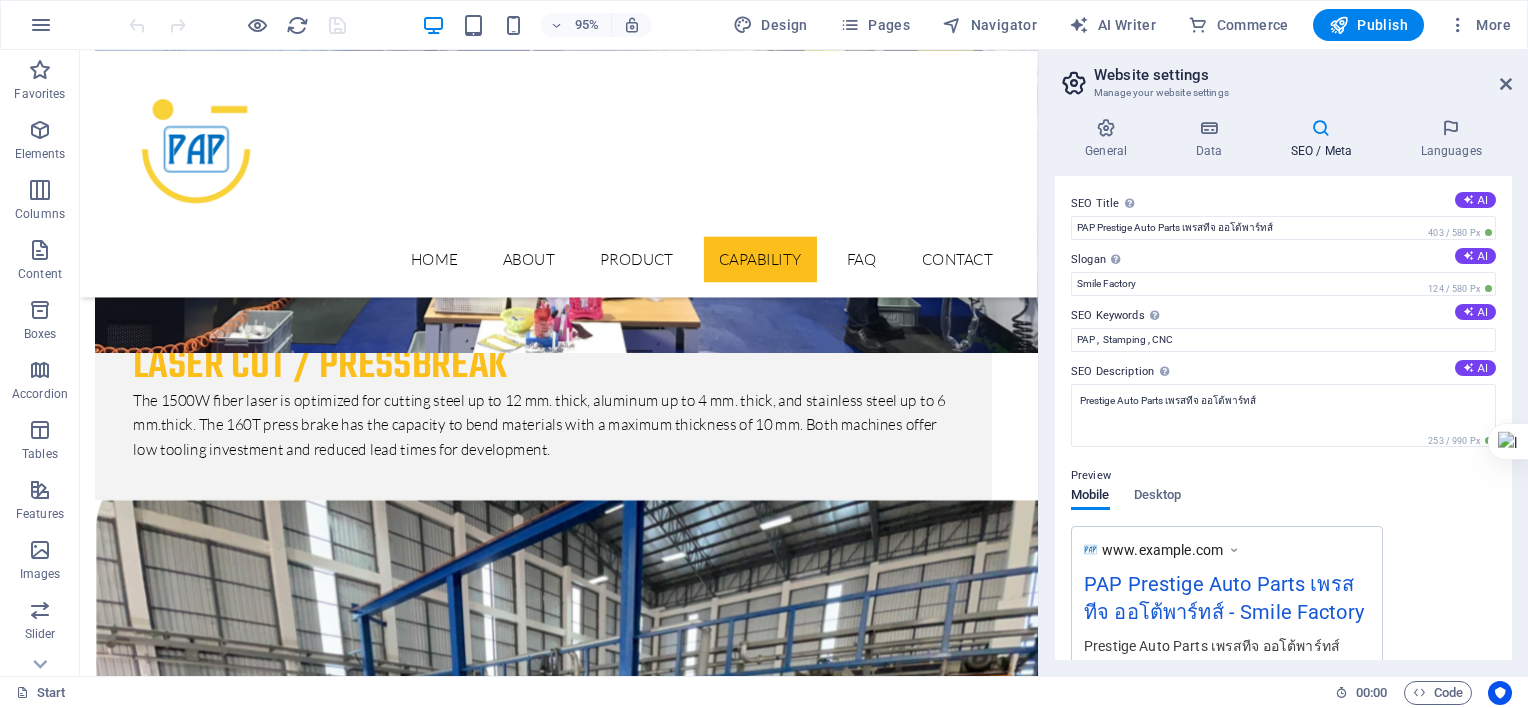 click on "SEO / Meta" at bounding box center [1325, 139] 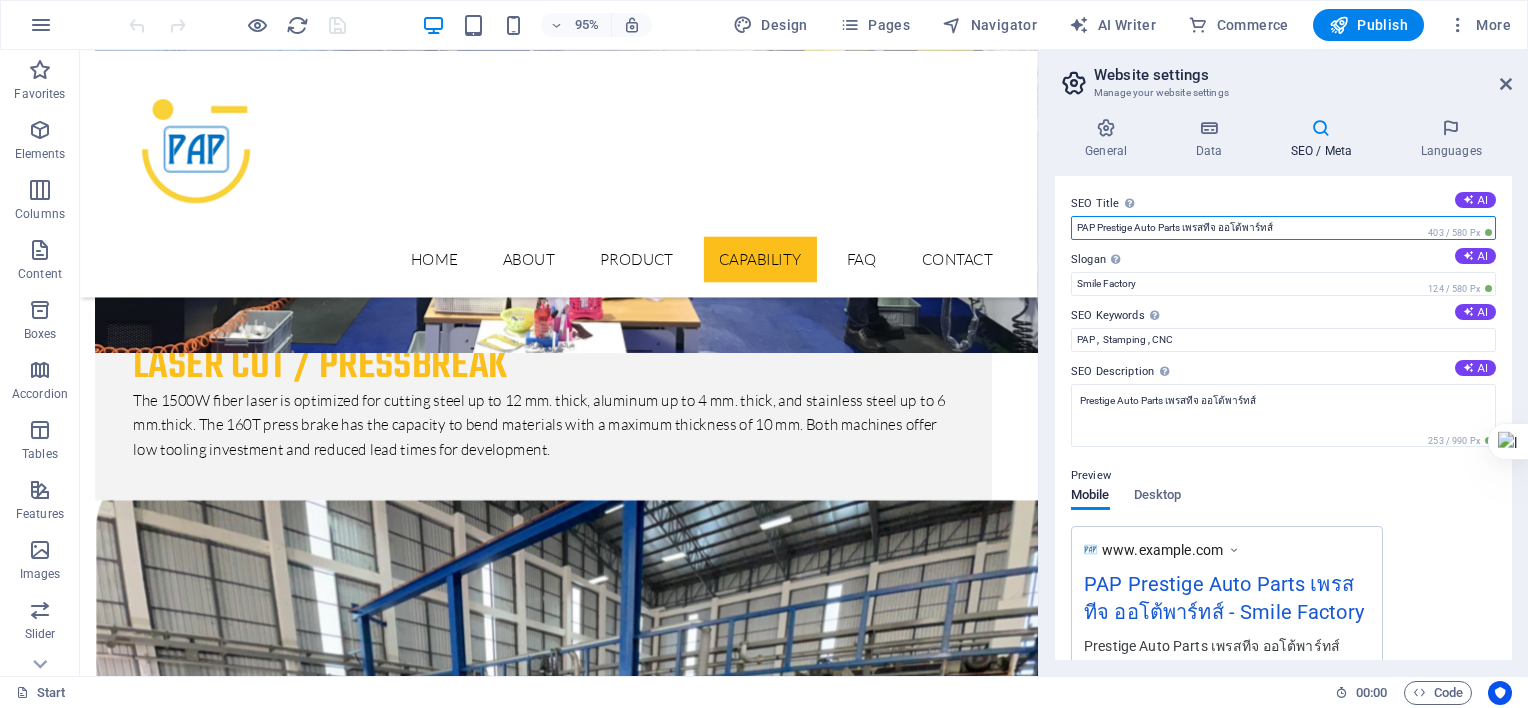 click on "PAP Prestige Auto Parts เพรสทีจ ออโต้พาร์ทส์" at bounding box center [1283, 228] 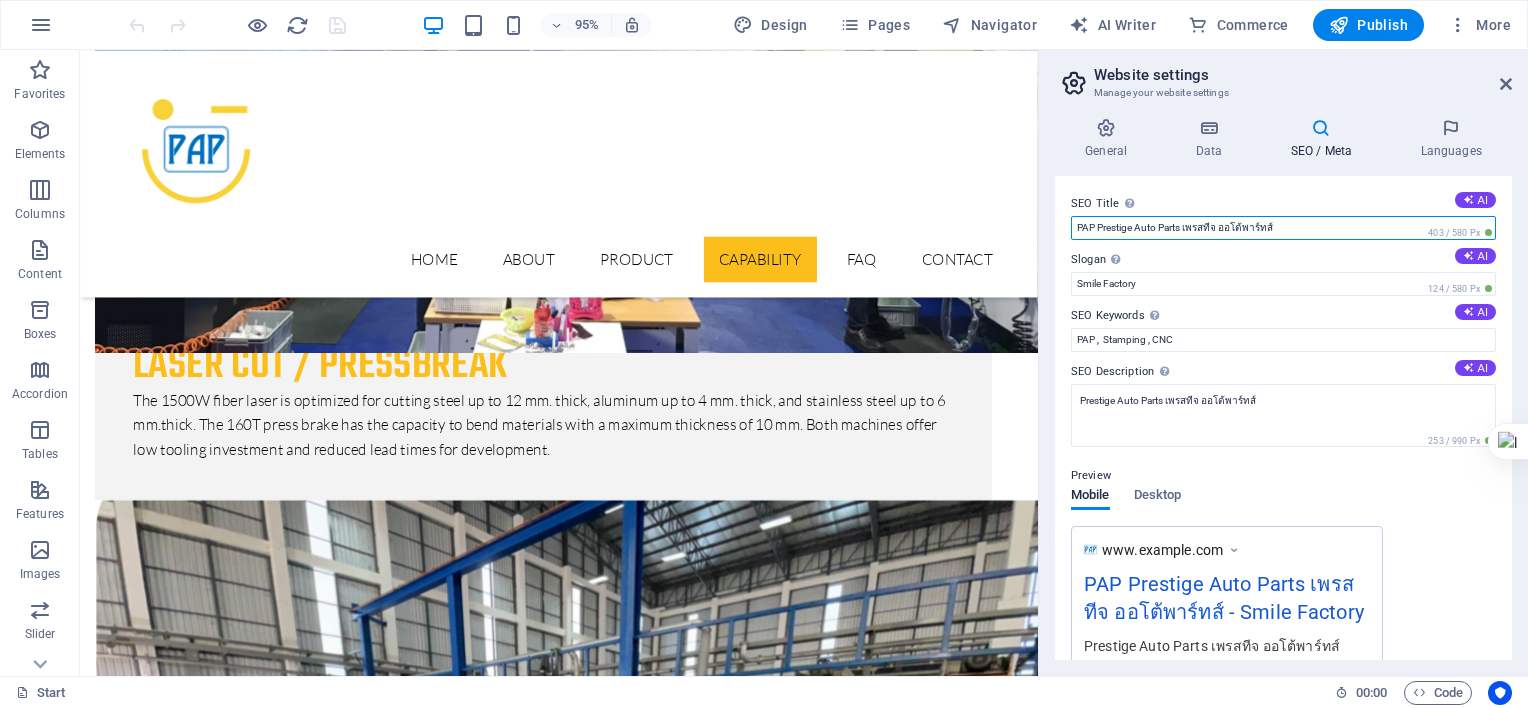 drag, startPoint x: 1186, startPoint y: 229, endPoint x: 1220, endPoint y: 227, distance: 34.058773 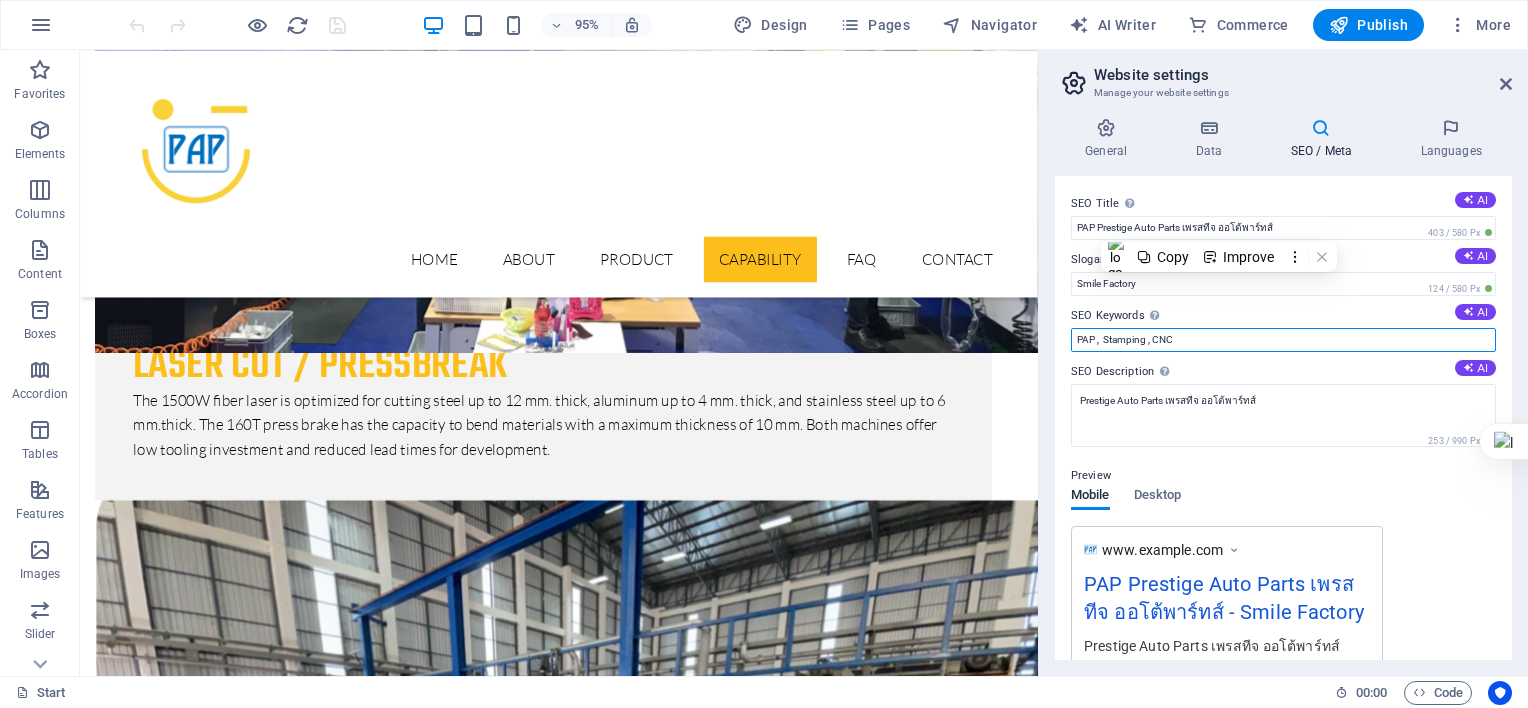 click on "PAP ,  Stamping , CNC" at bounding box center (1283, 340) 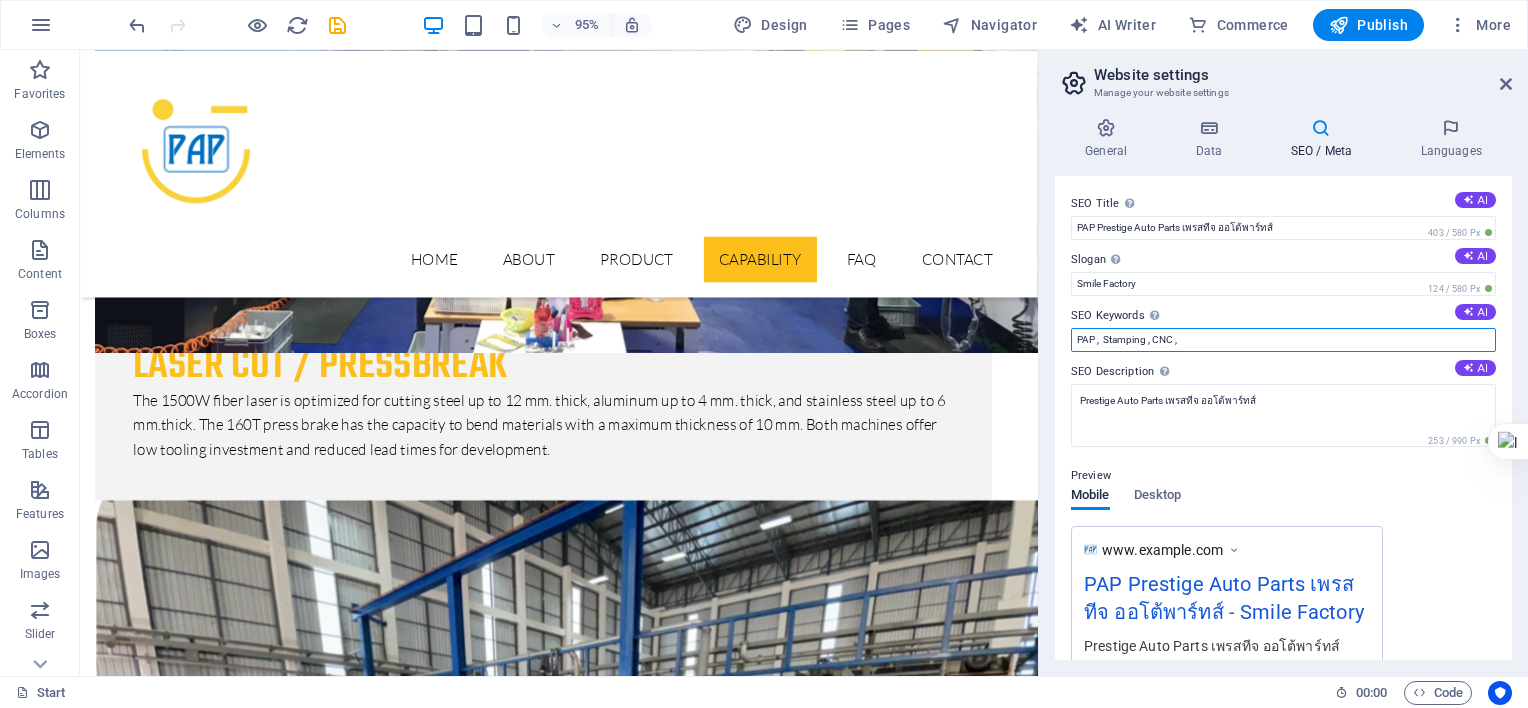 paste on "เพรสทีจ" 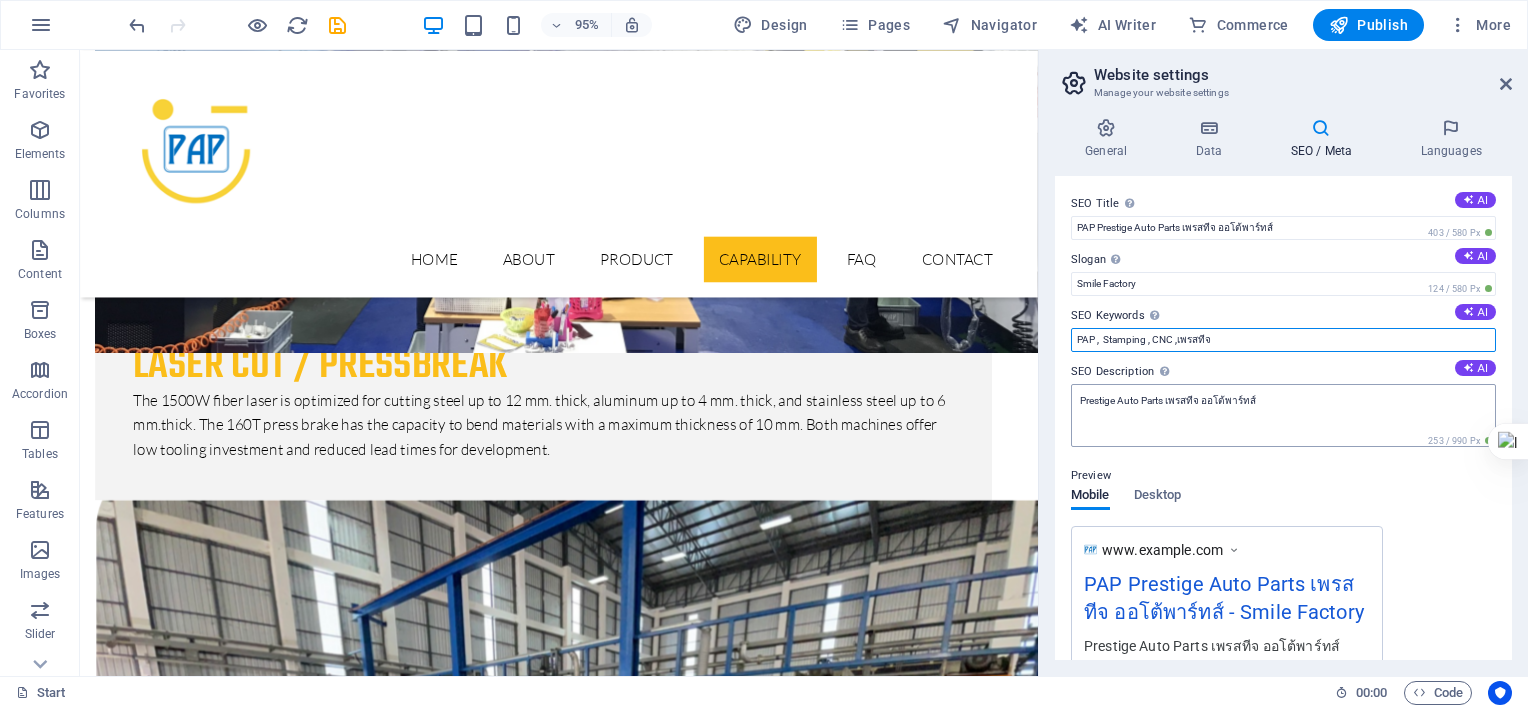 type on "PAP , Stamping , CNC ,เพรสทีจ" 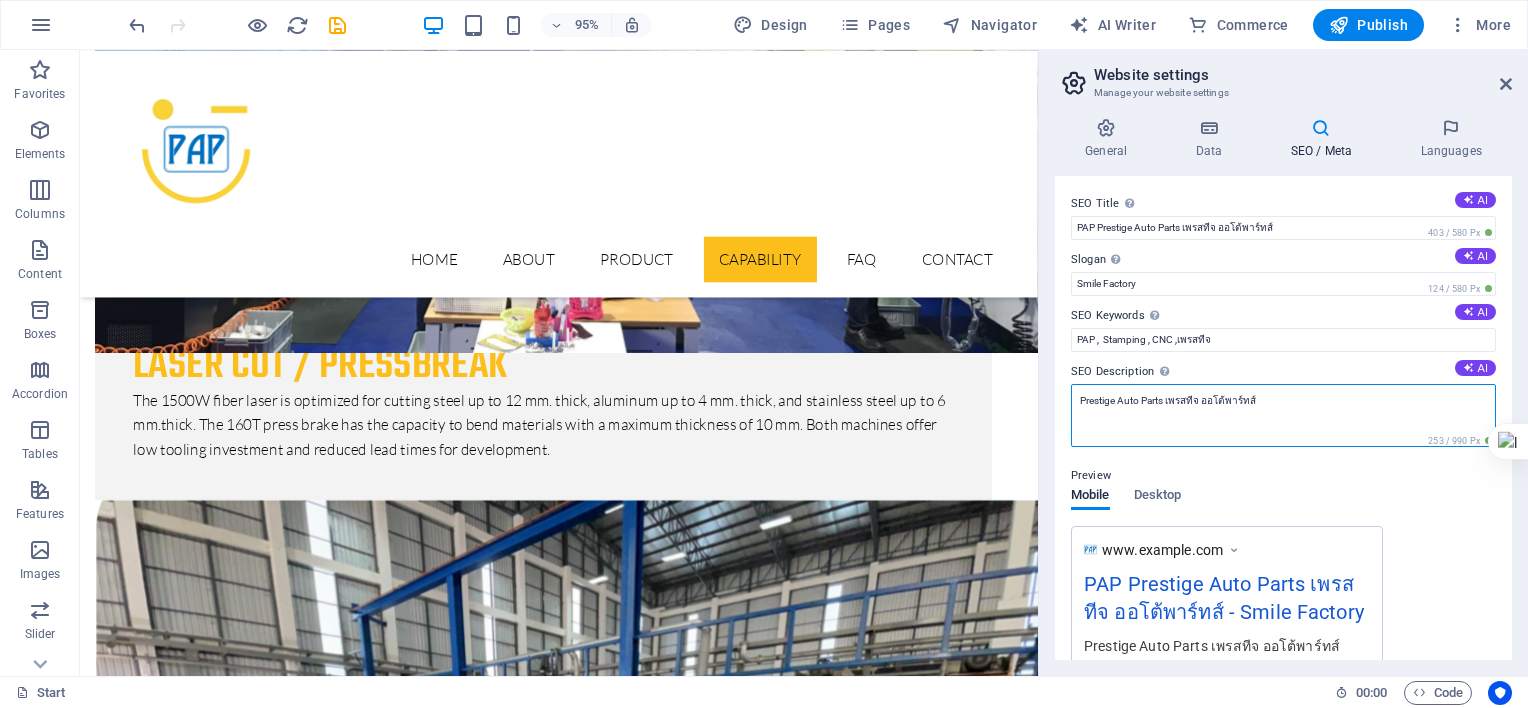 click on "Prestige Auto Parts เพรสทีจ ออโต้พาร์ทส์" at bounding box center [1283, 415] 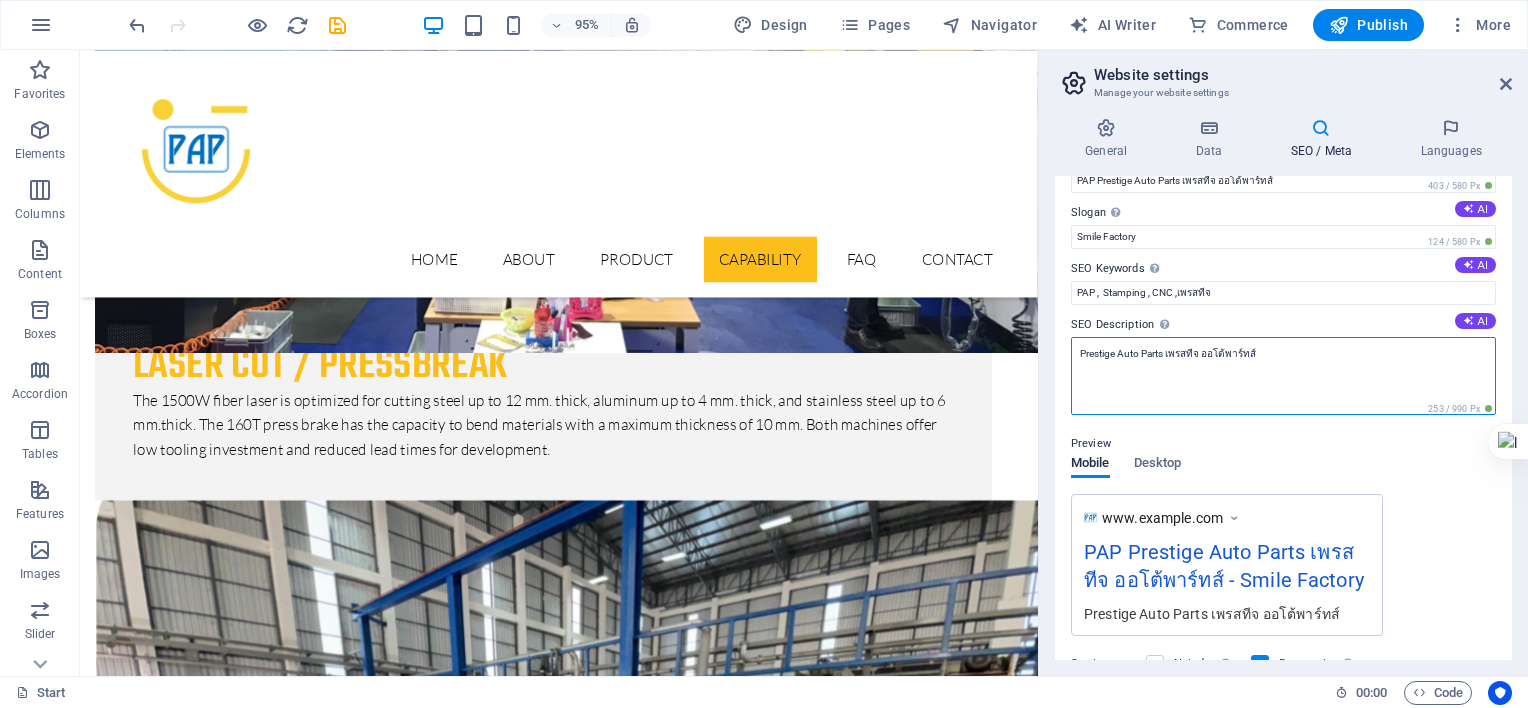 scroll, scrollTop: 0, scrollLeft: 0, axis: both 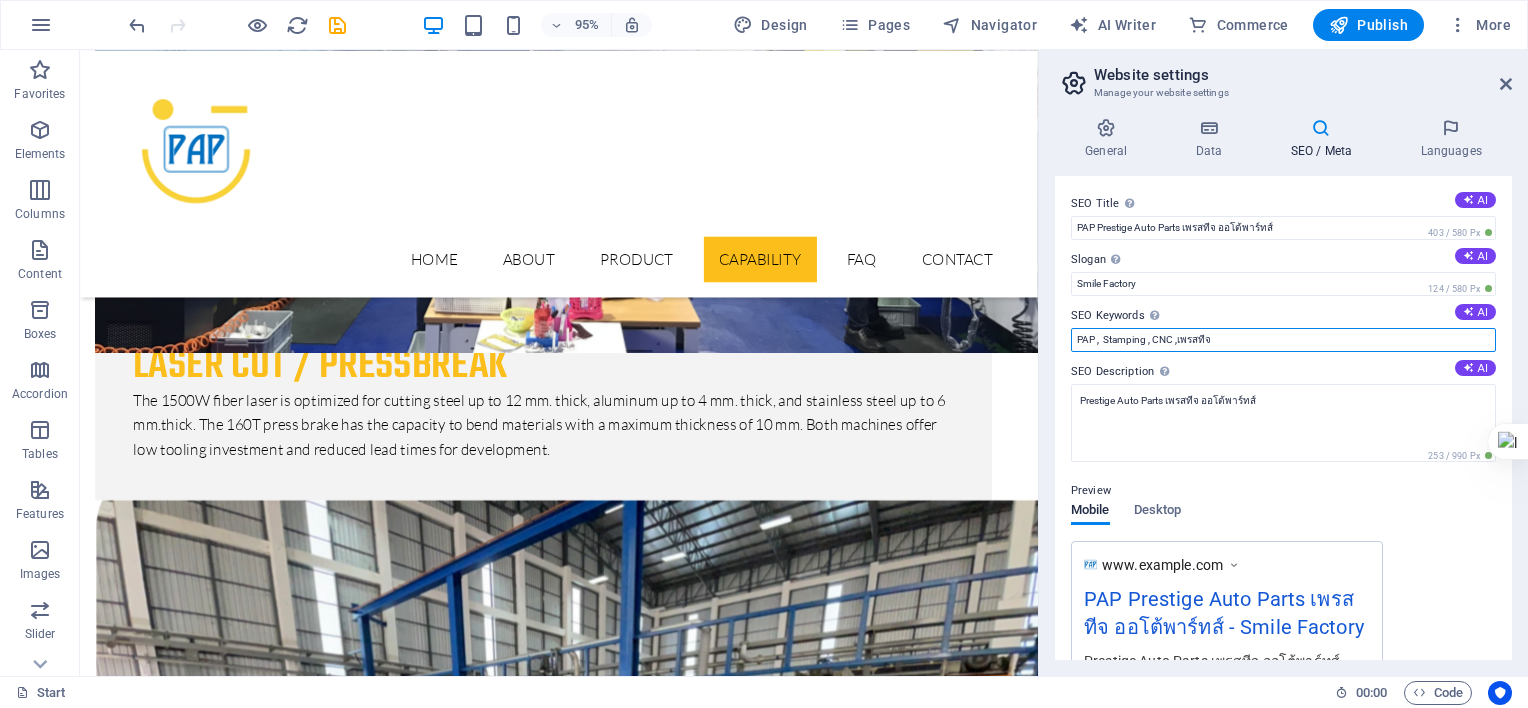 click on "PAP , Stamping , CNC ,เพรสทีจ" at bounding box center (1283, 340) 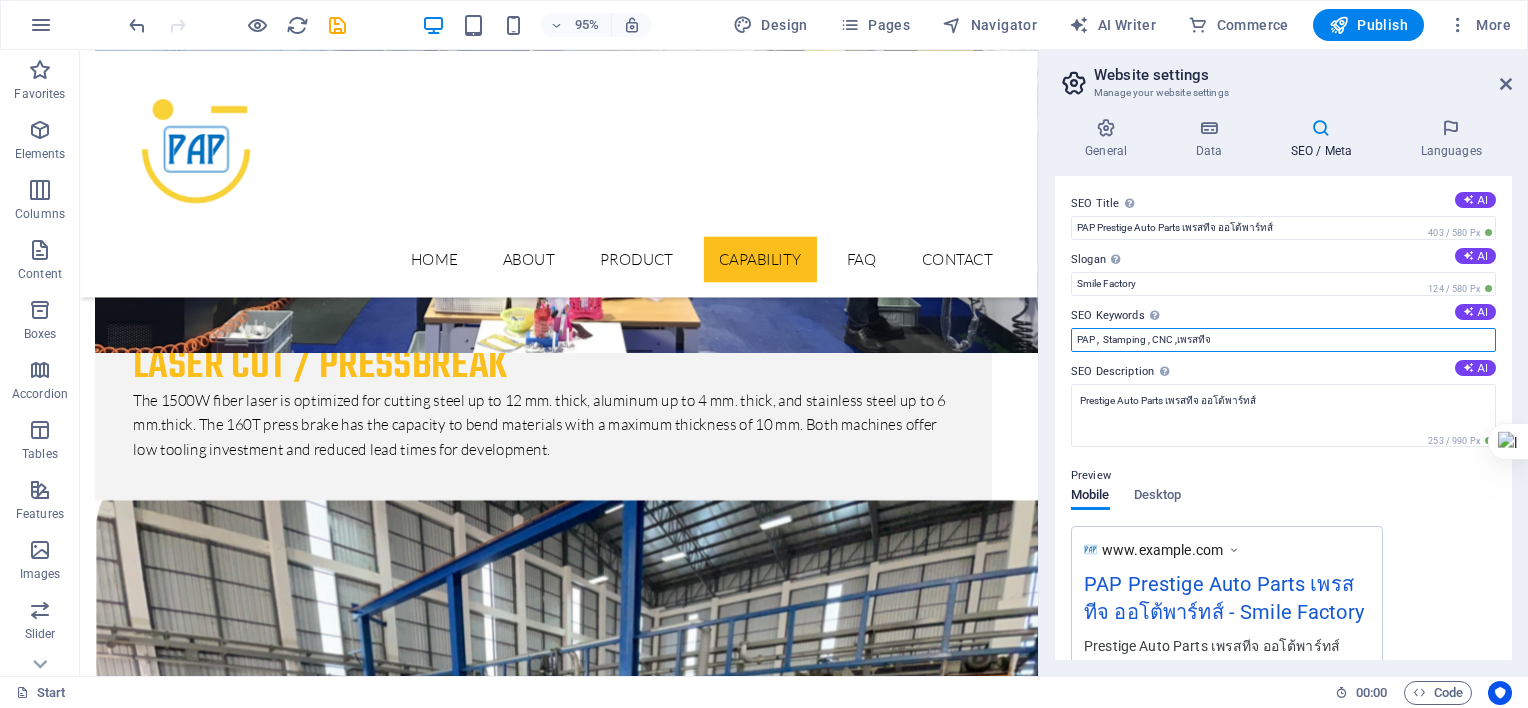 click on "PAP , Stamping , CNC ,เพรสทีจ" at bounding box center (1283, 340) 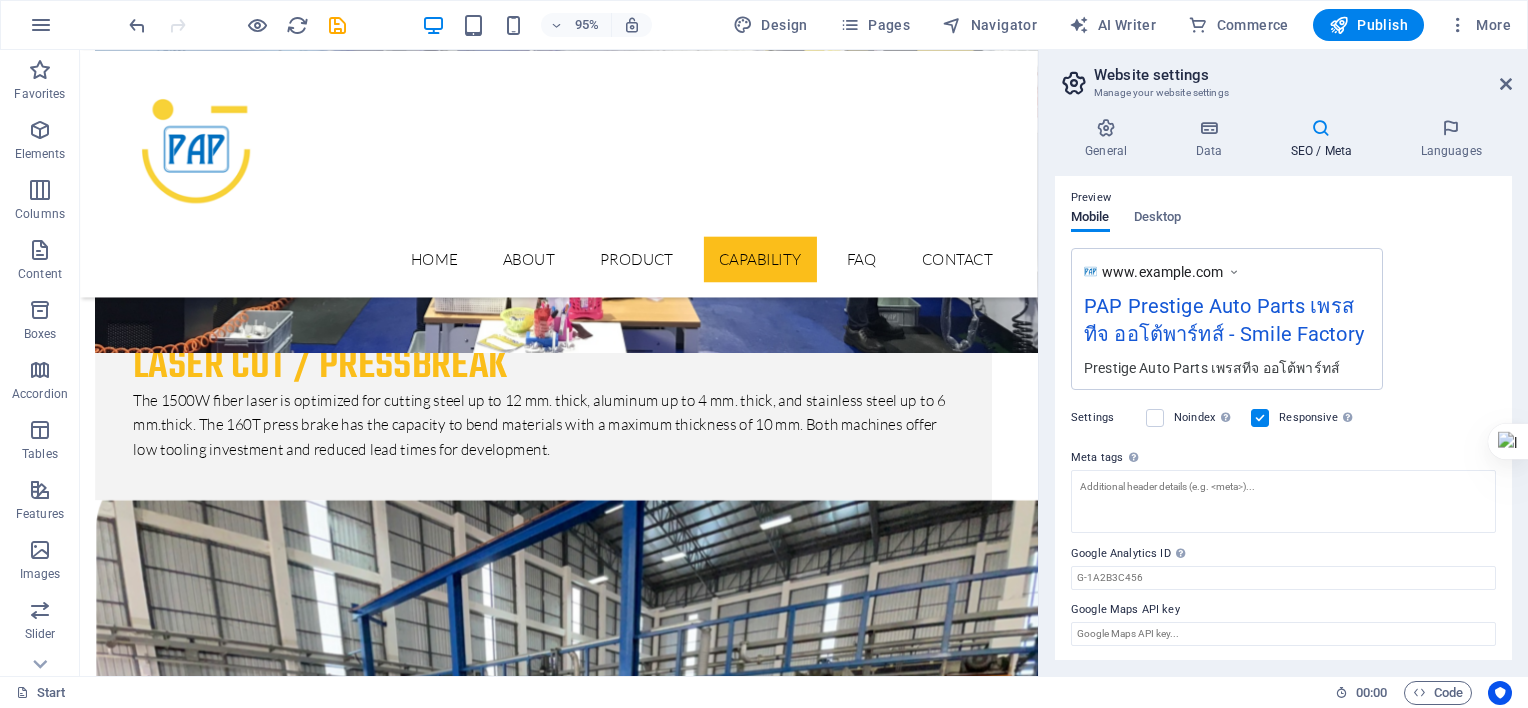 scroll, scrollTop: 0, scrollLeft: 0, axis: both 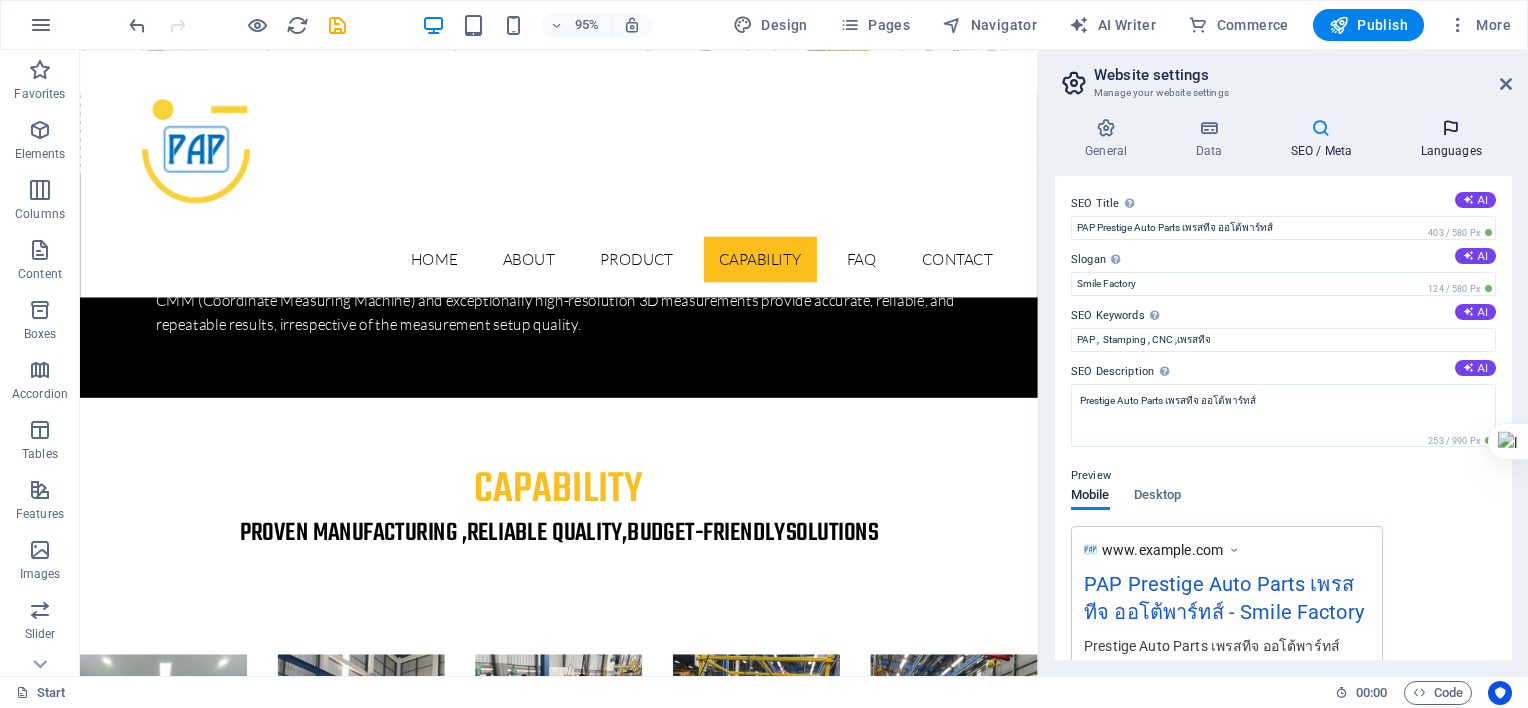 click at bounding box center [1451, 128] 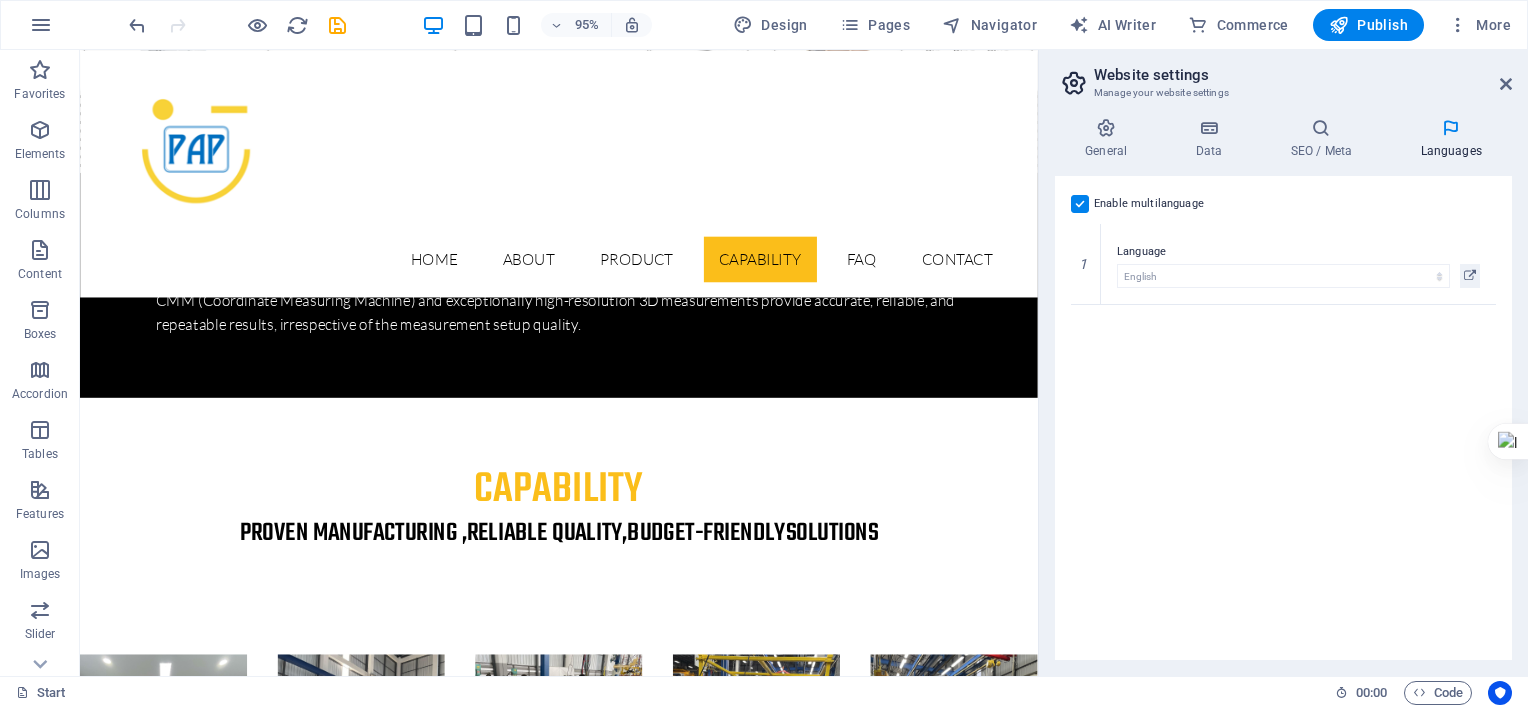 click at bounding box center [1080, 204] 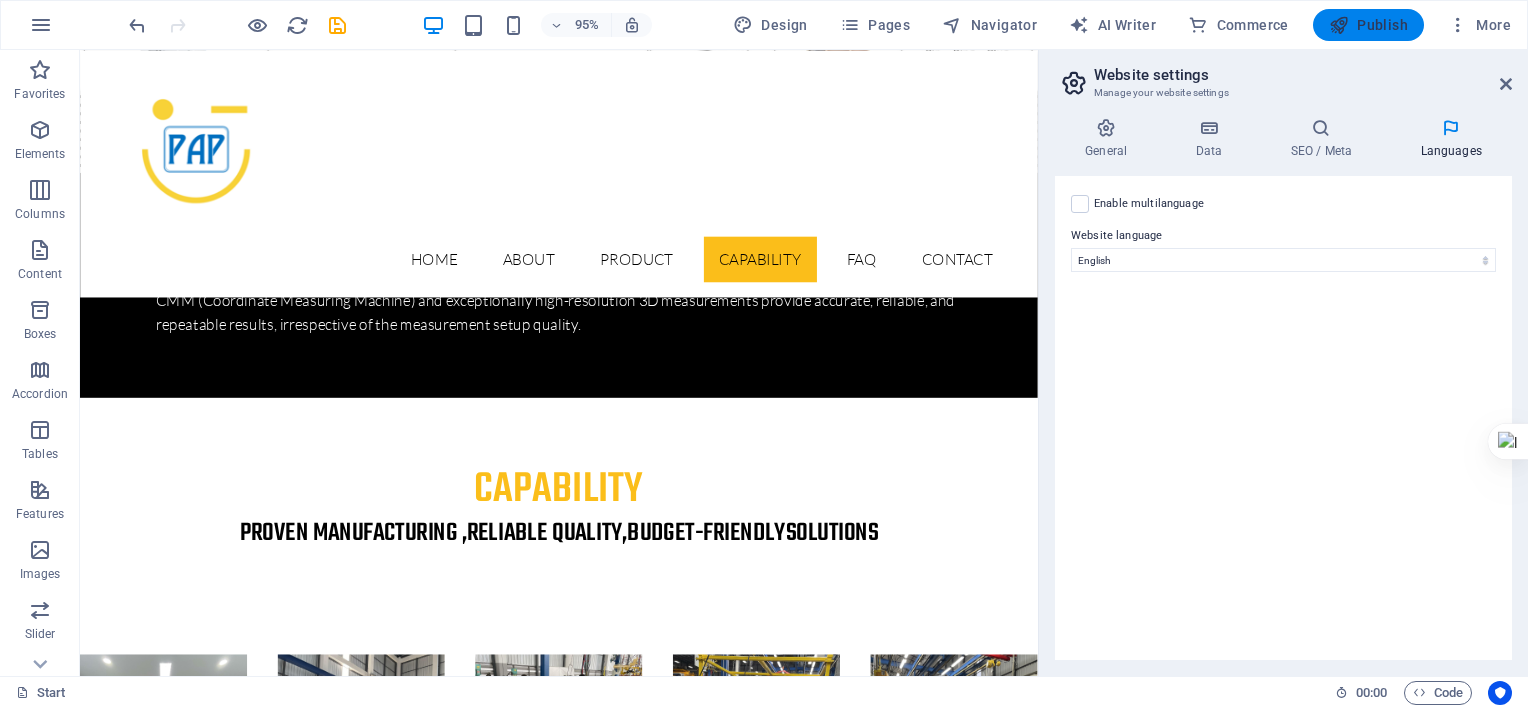 click on "Publish" at bounding box center [1368, 25] 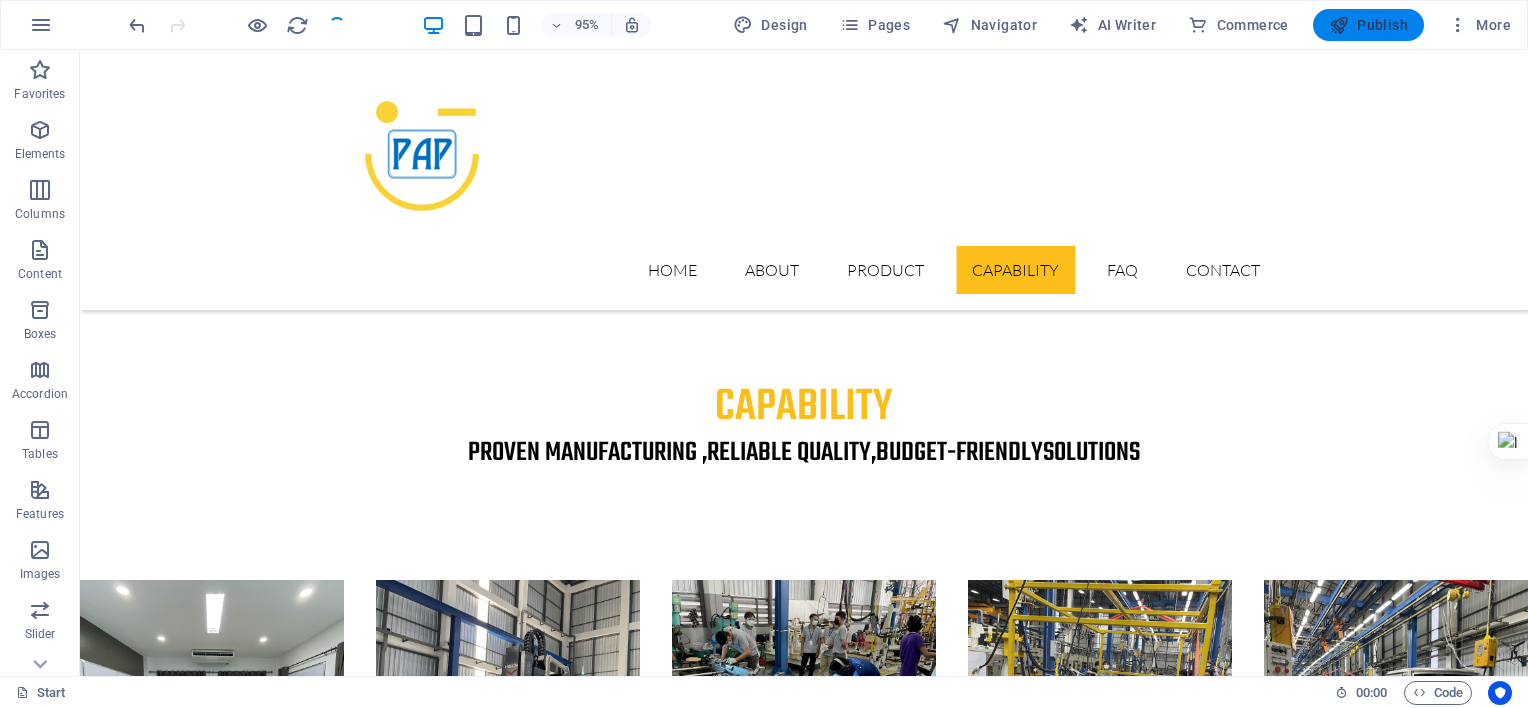 scroll, scrollTop: 6953, scrollLeft: 0, axis: vertical 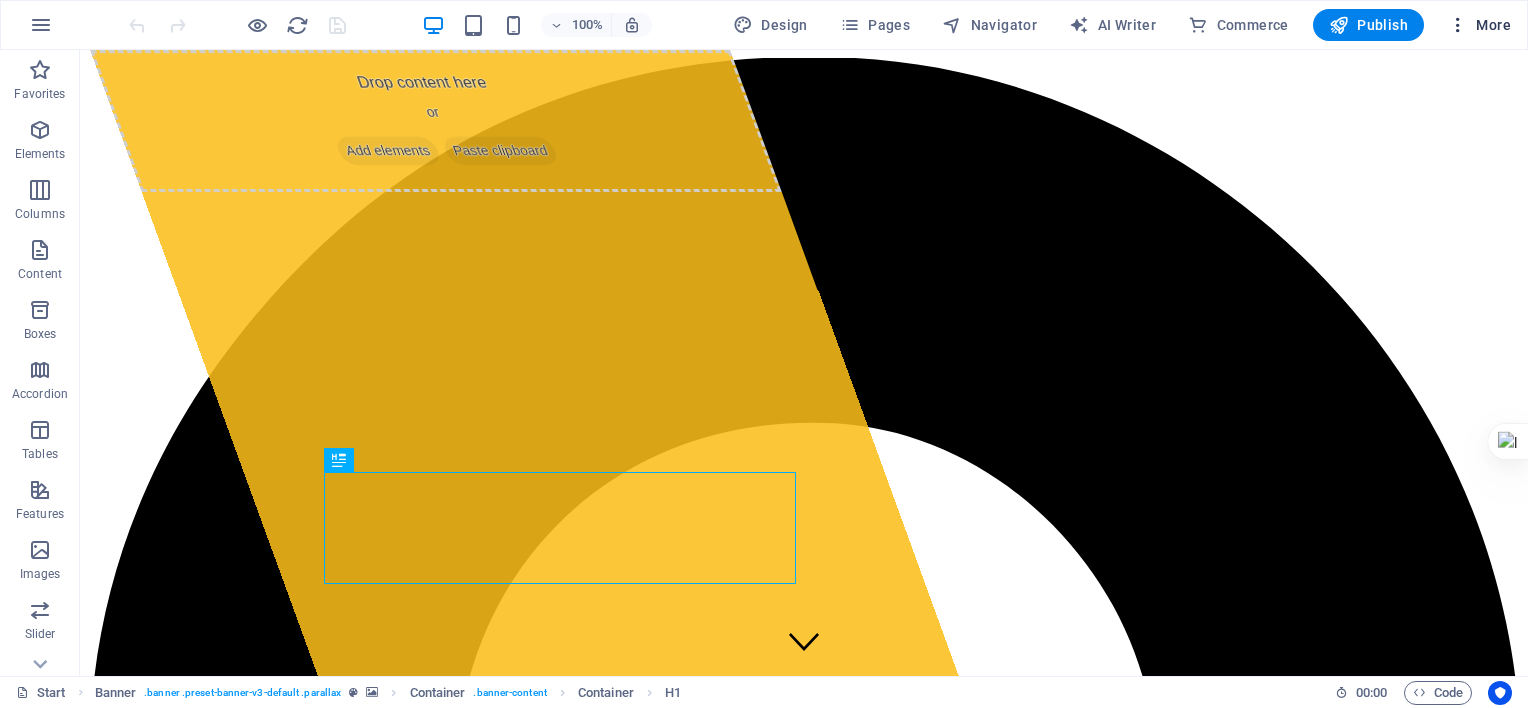 click on "More" at bounding box center [1479, 25] 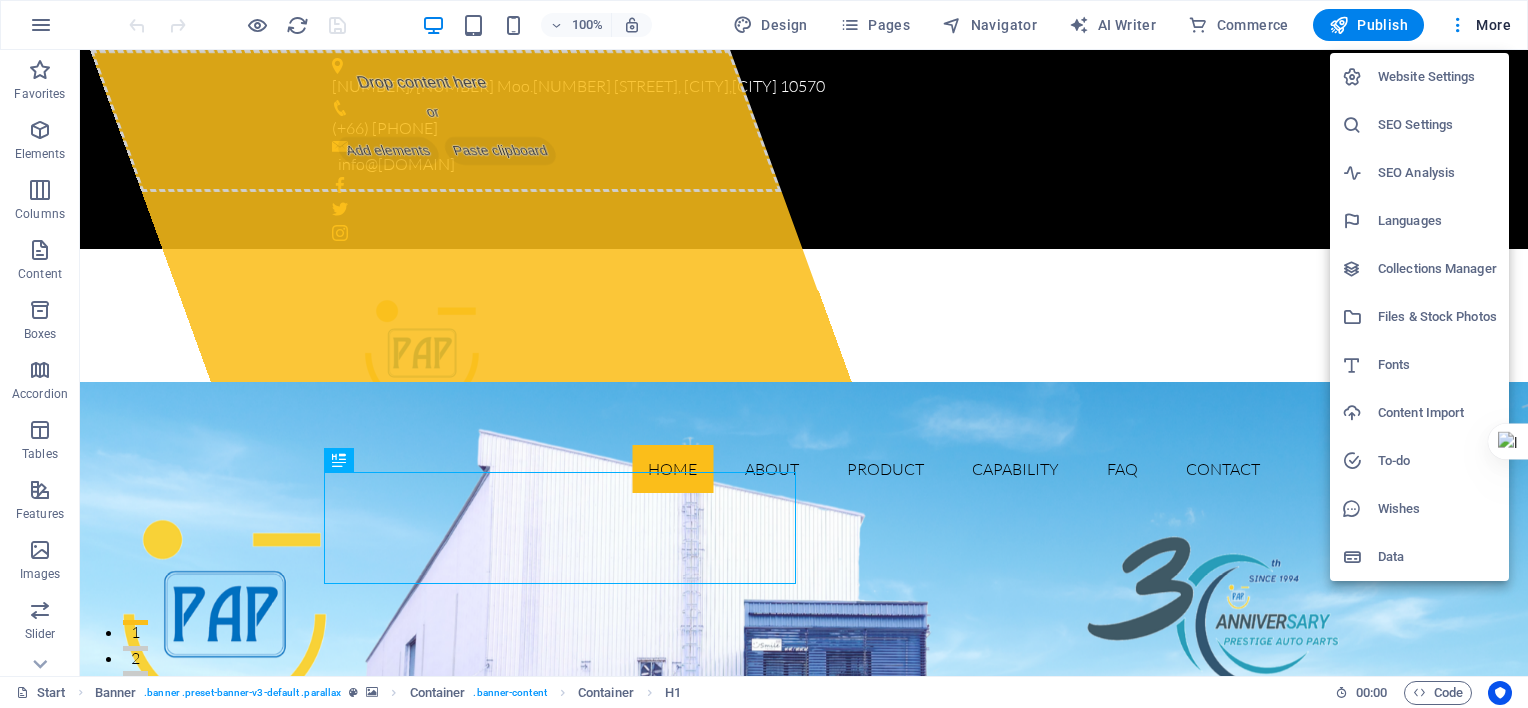 click on "Website Settings" at bounding box center (1437, 77) 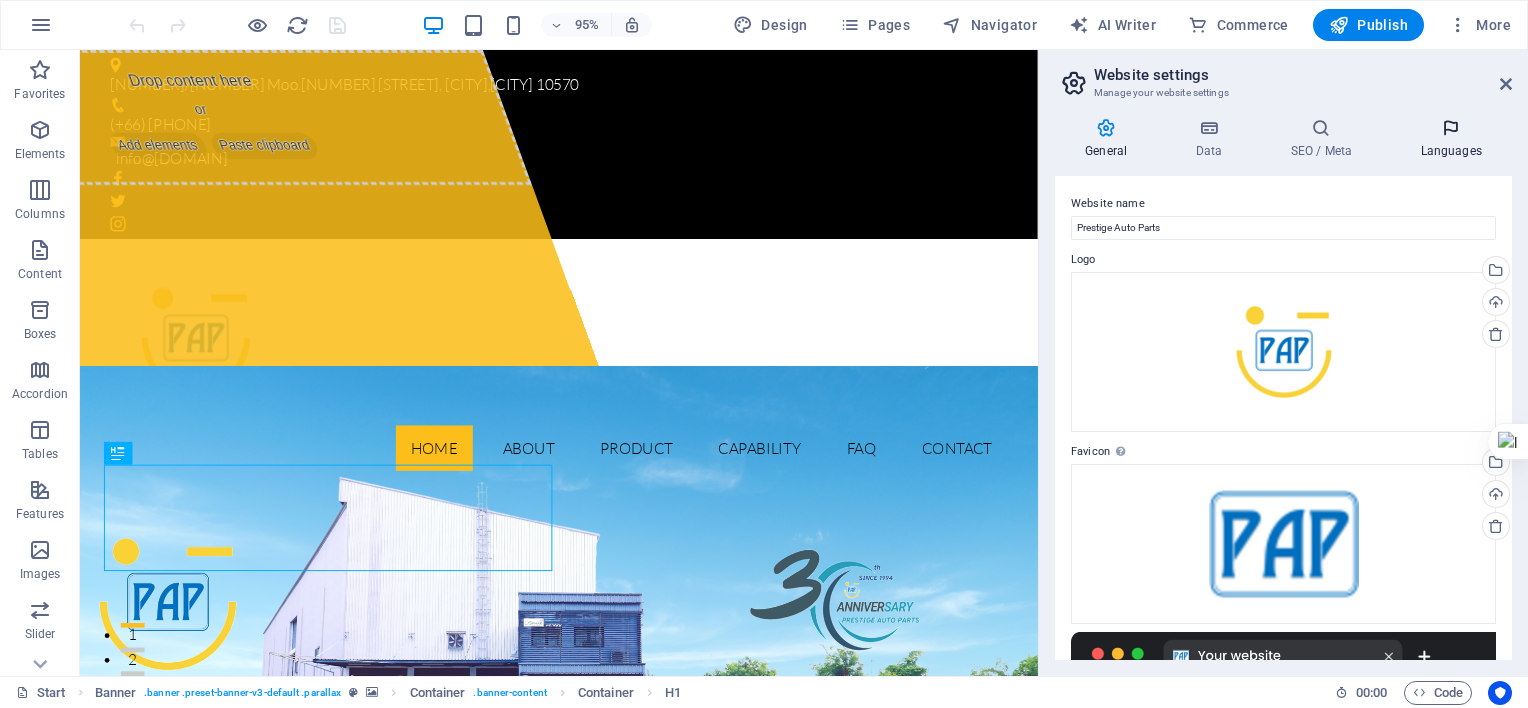 click at bounding box center [1451, 128] 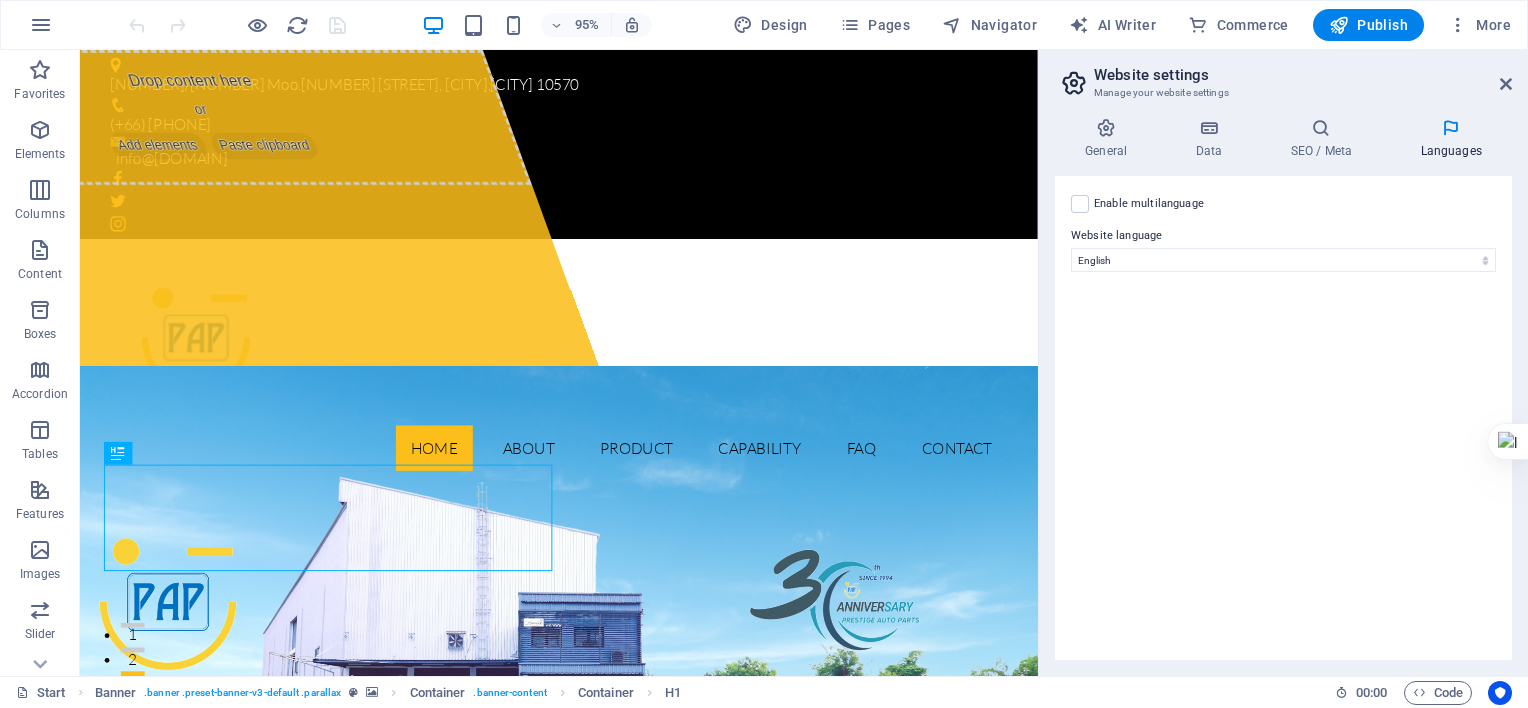 click at bounding box center (1451, 128) 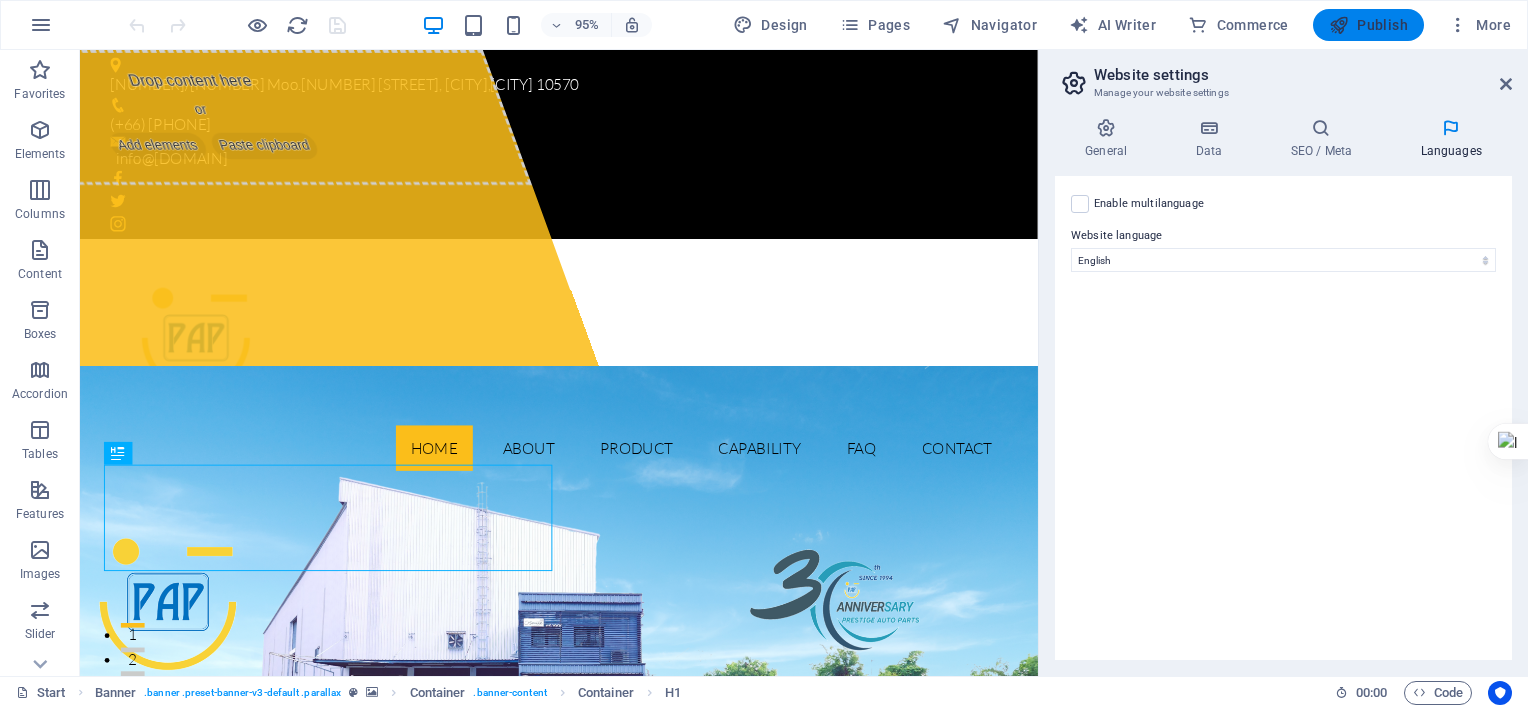 click on "Publish" at bounding box center [1368, 25] 